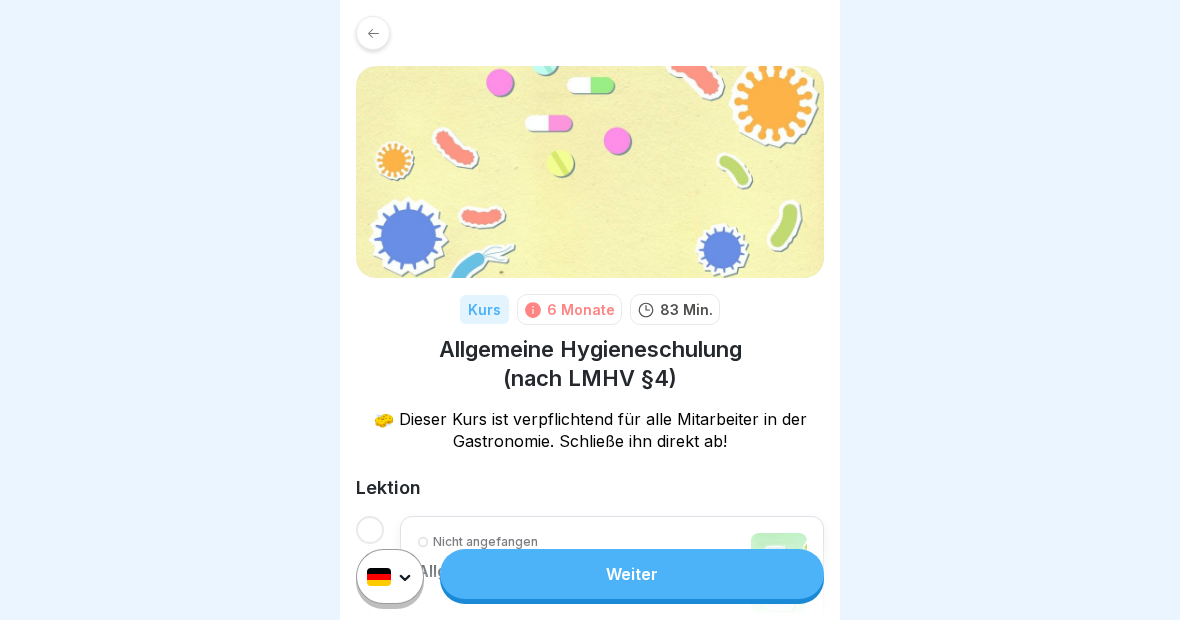 scroll, scrollTop: 0, scrollLeft: 0, axis: both 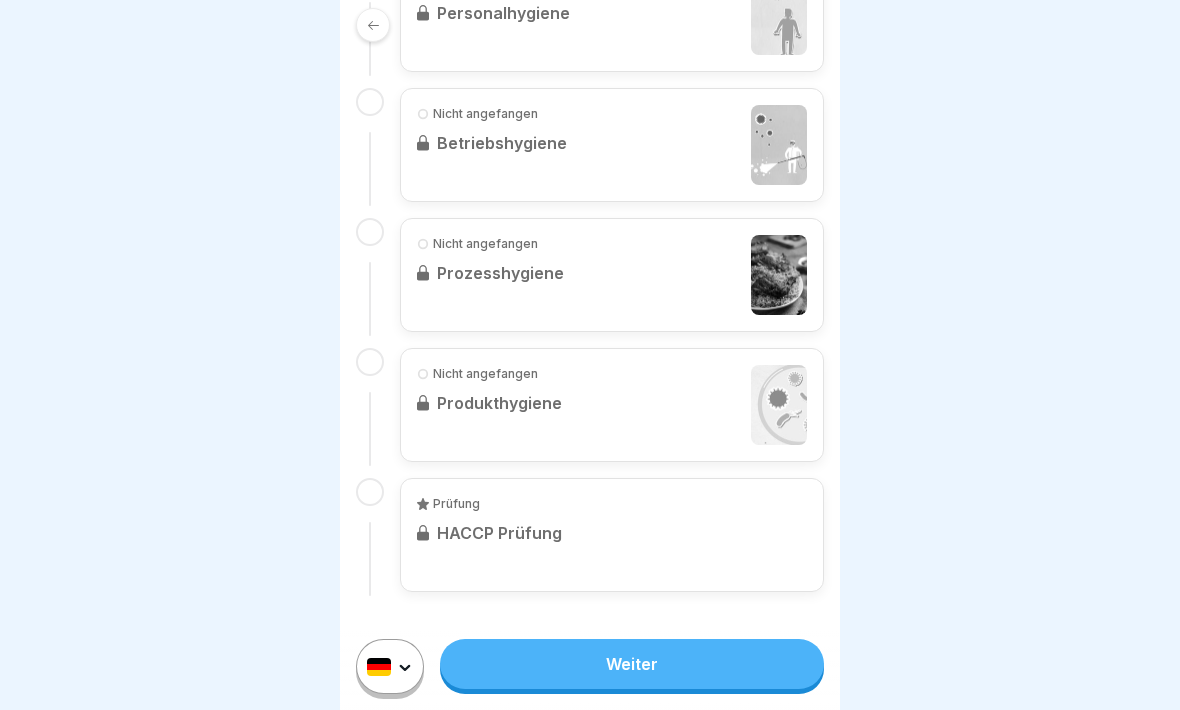 click on "Weiter" at bounding box center (632, 664) 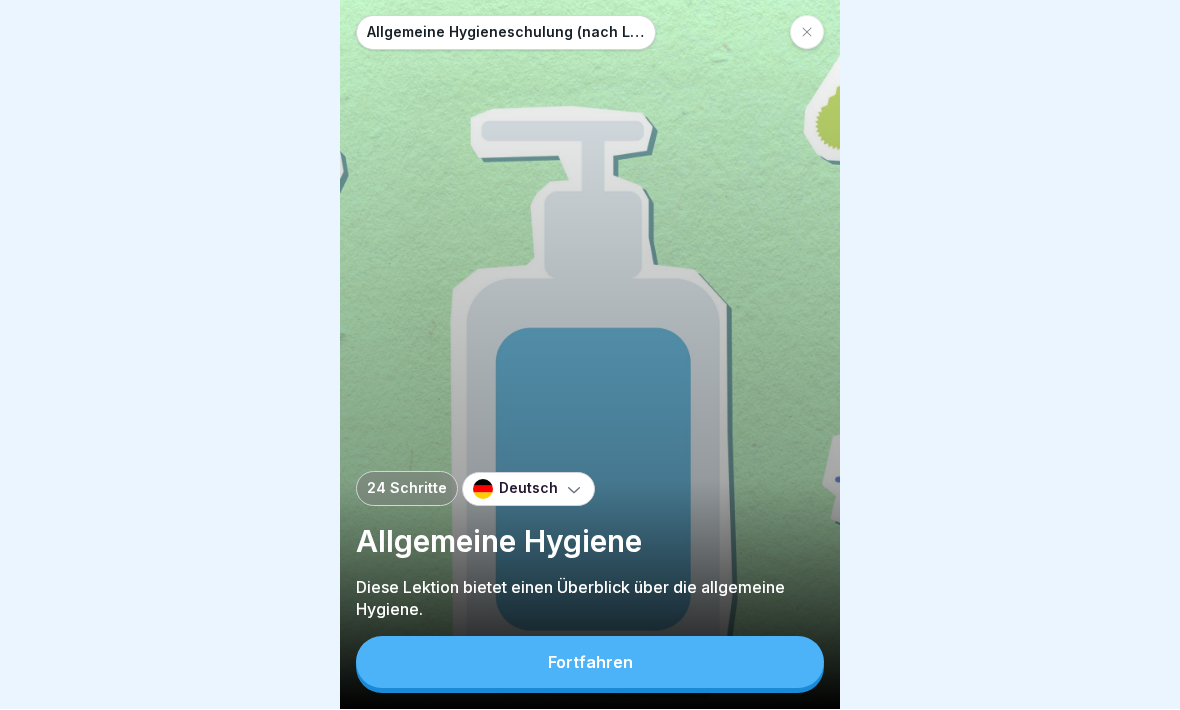 click on "Fortfahren" at bounding box center [590, 663] 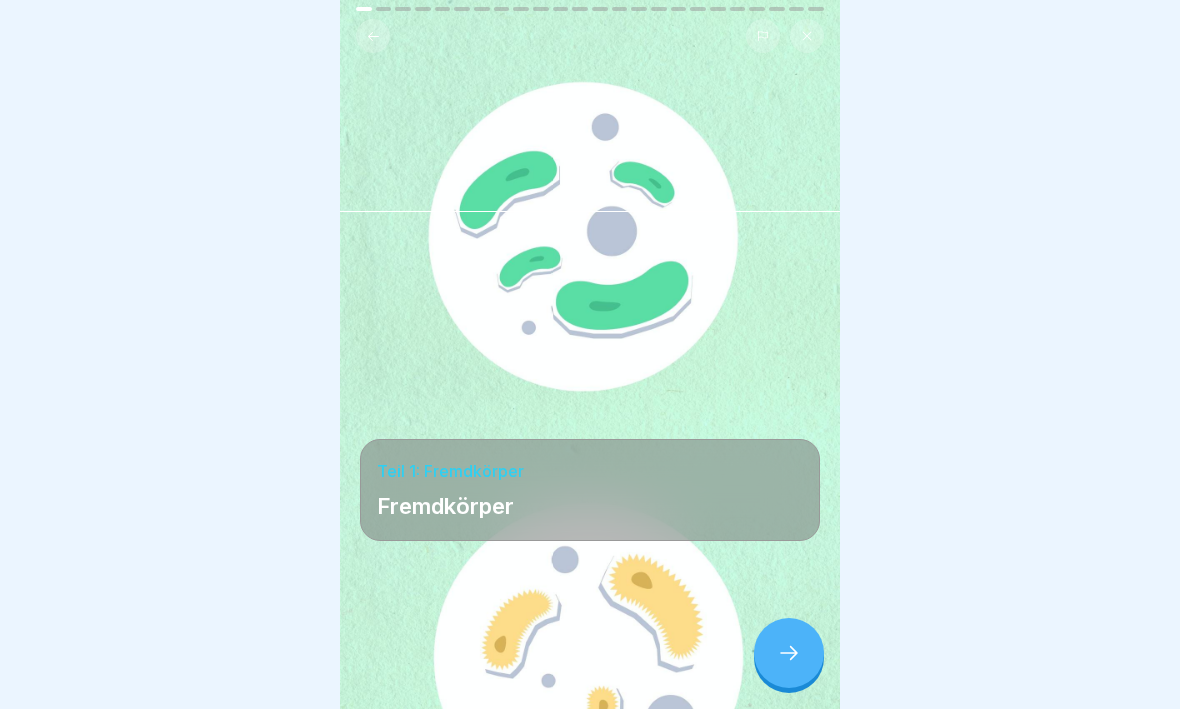 click at bounding box center (789, 654) 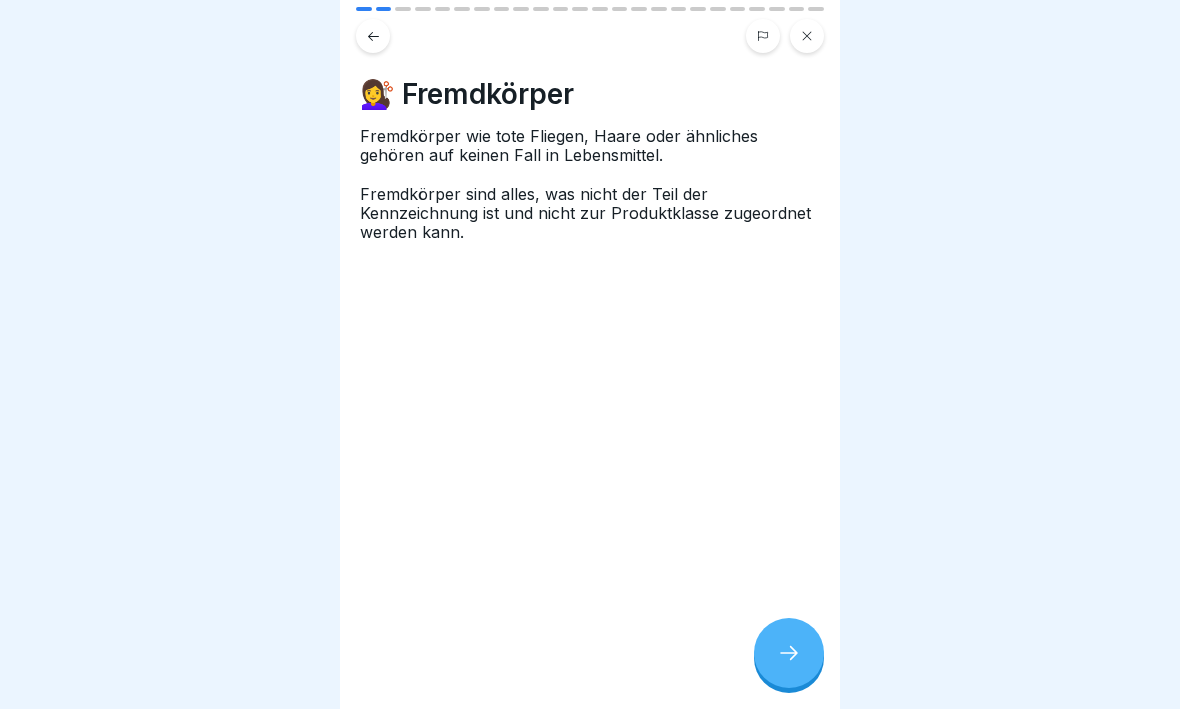 click at bounding box center (789, 654) 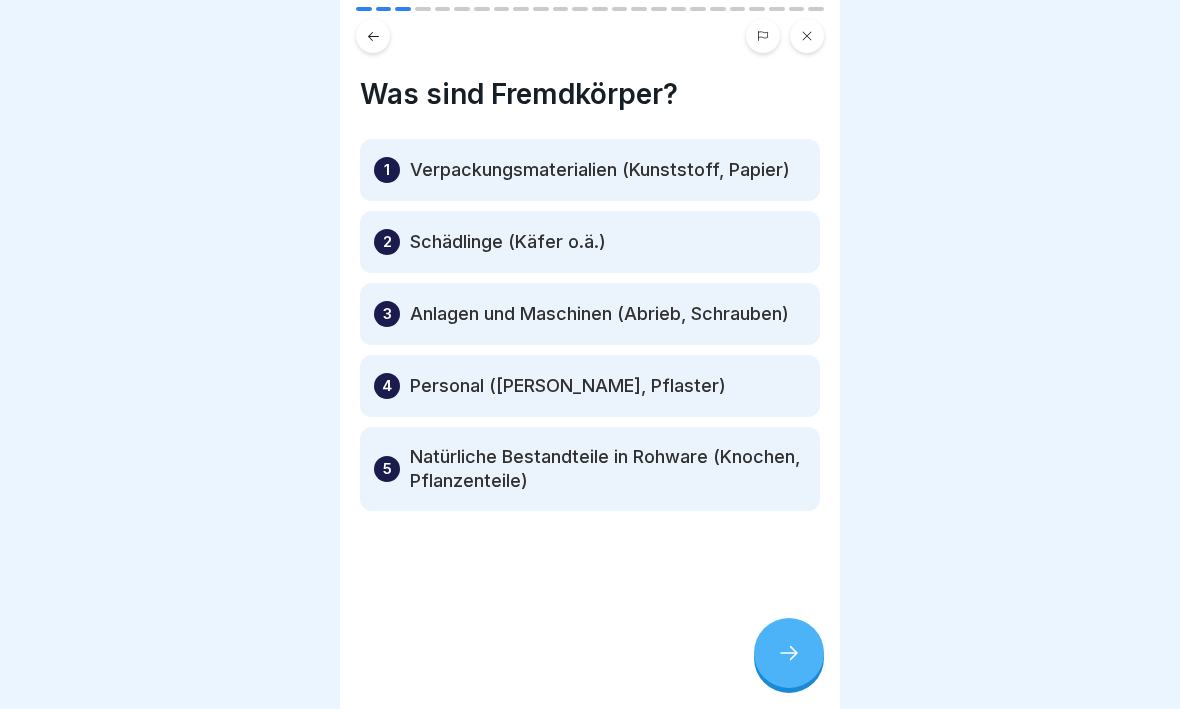 click at bounding box center [789, 654] 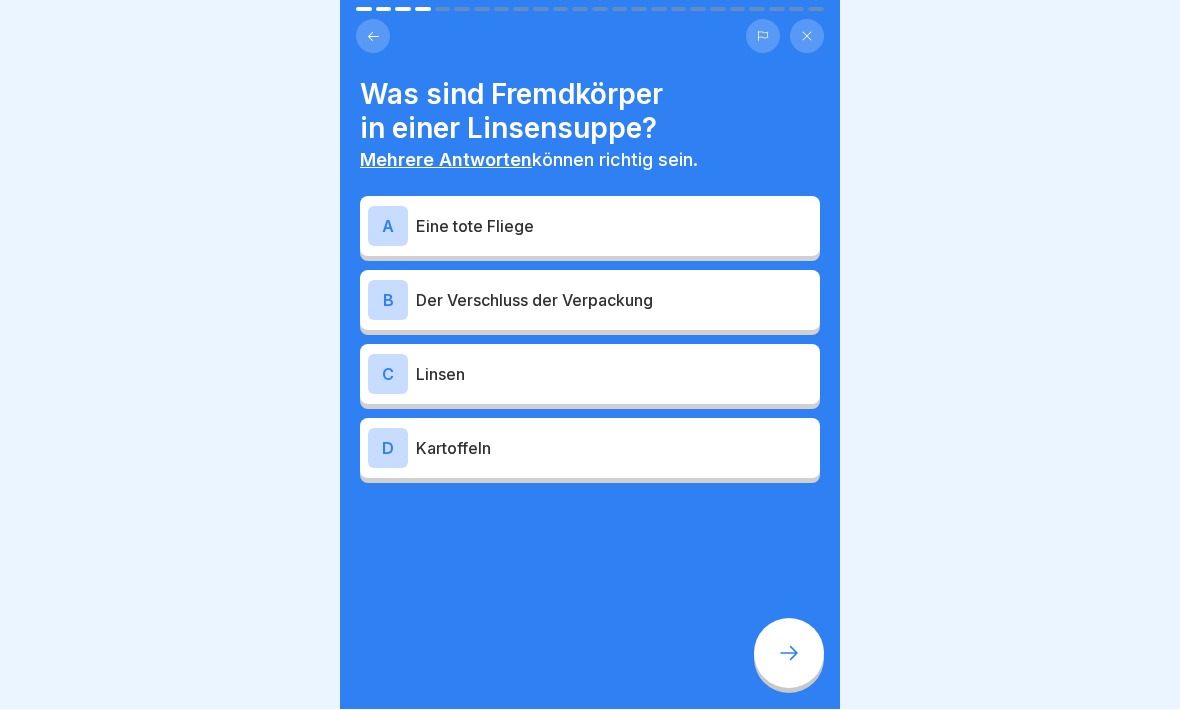 click at bounding box center [789, 654] 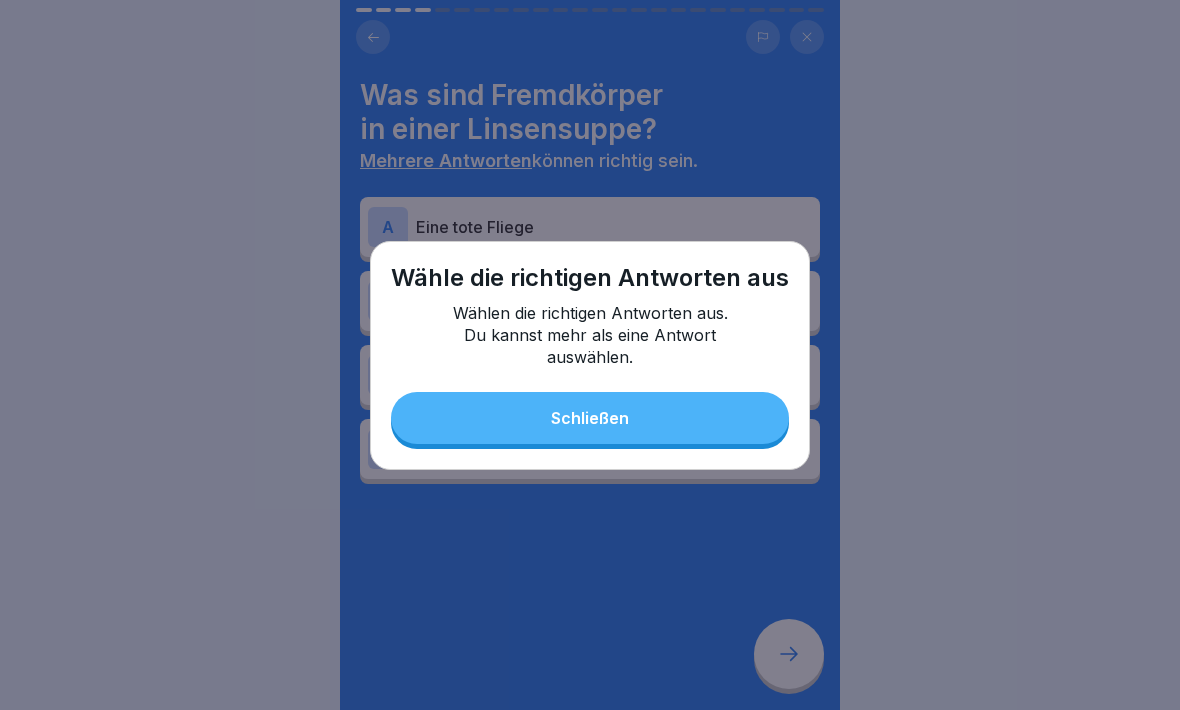 click on "Schließen" at bounding box center (590, 418) 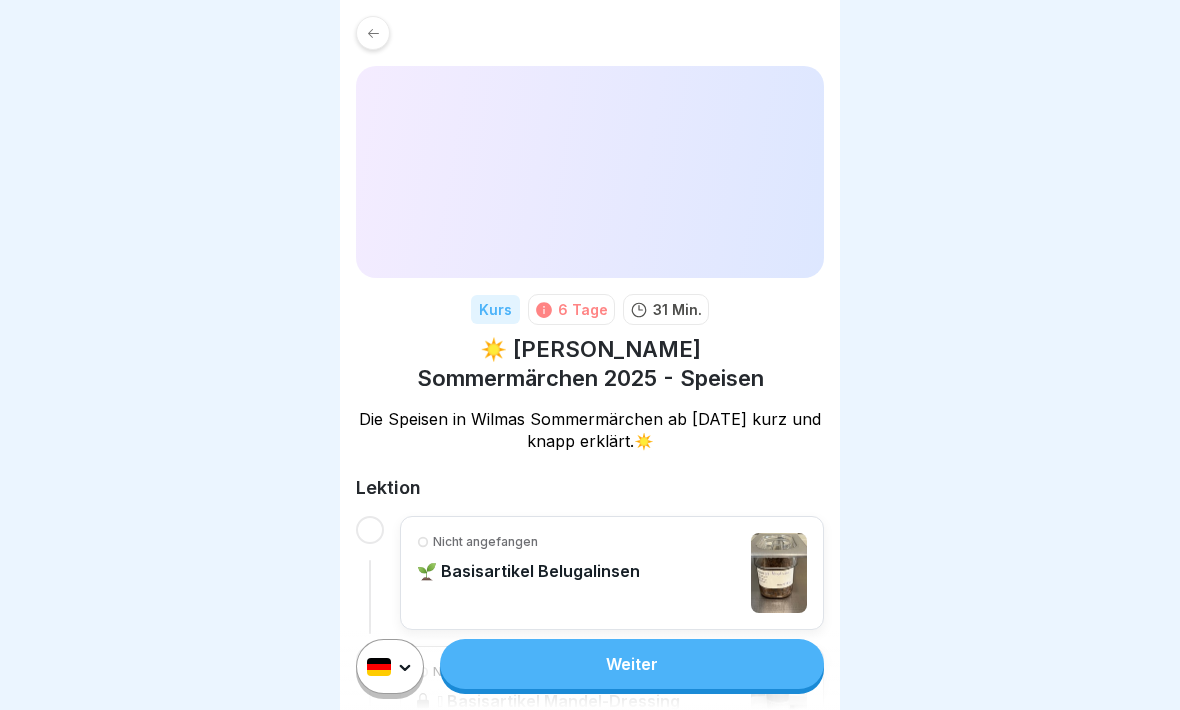 scroll, scrollTop: 0, scrollLeft: 0, axis: both 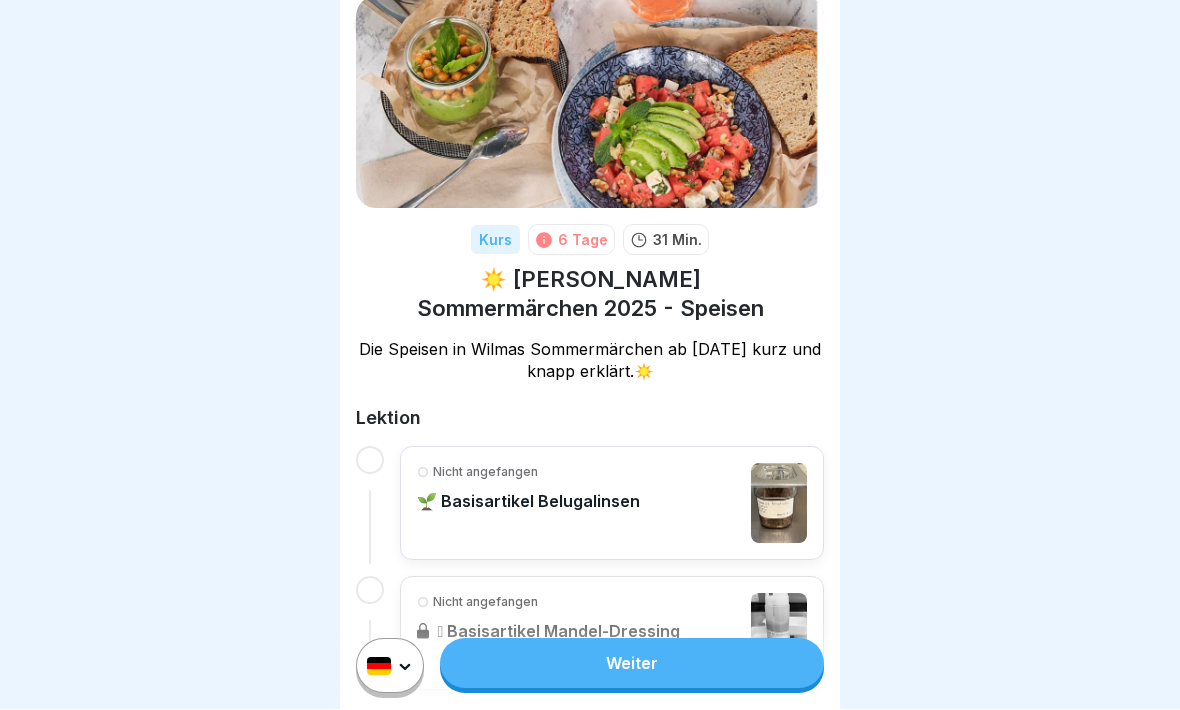 click on "🌱 Basisartikel Belugalinsen" at bounding box center (528, 502) 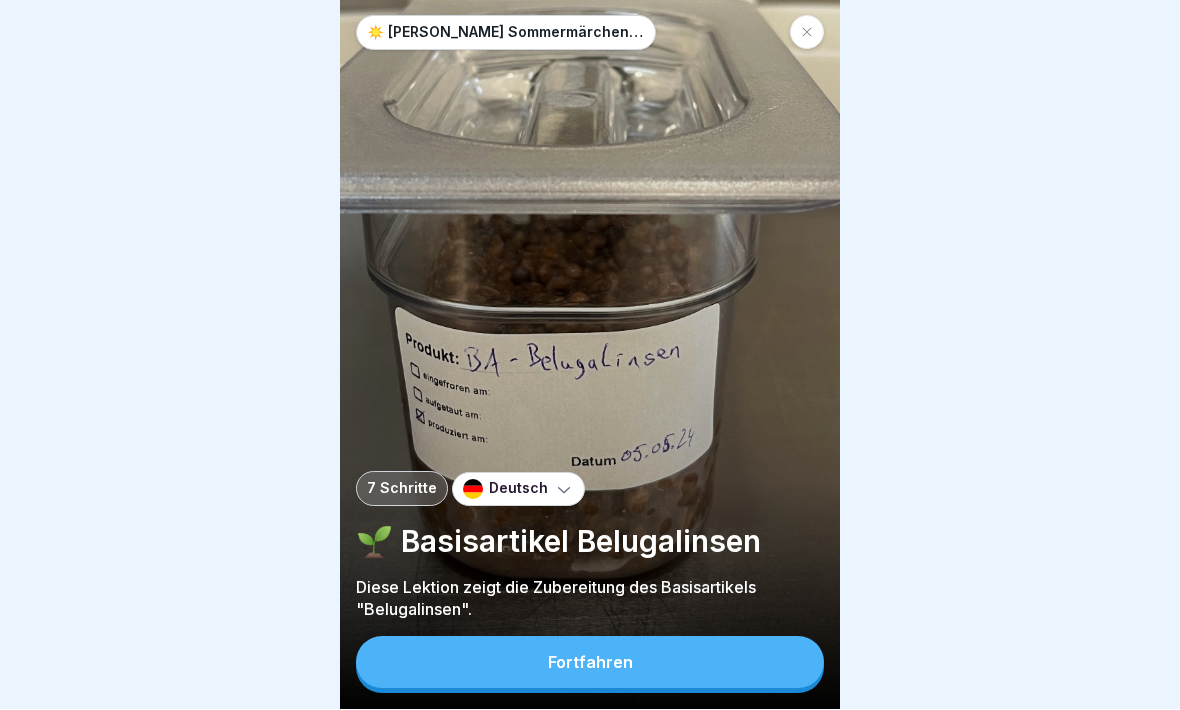 scroll, scrollTop: 0, scrollLeft: 0, axis: both 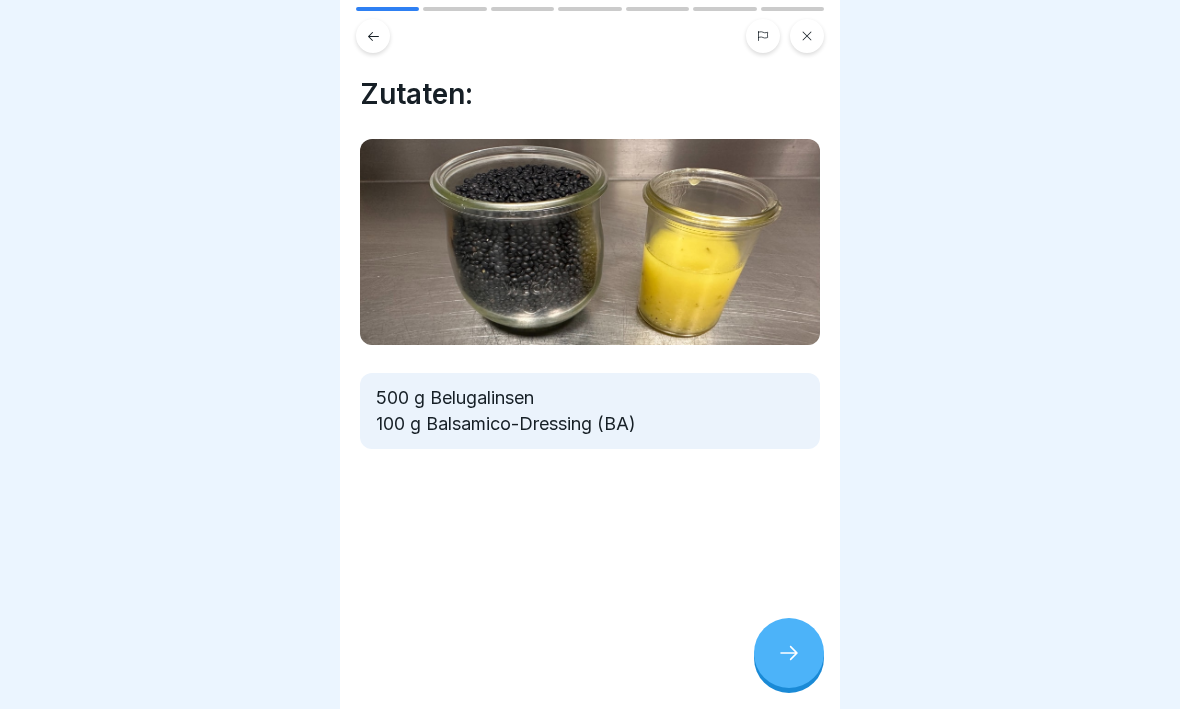 click 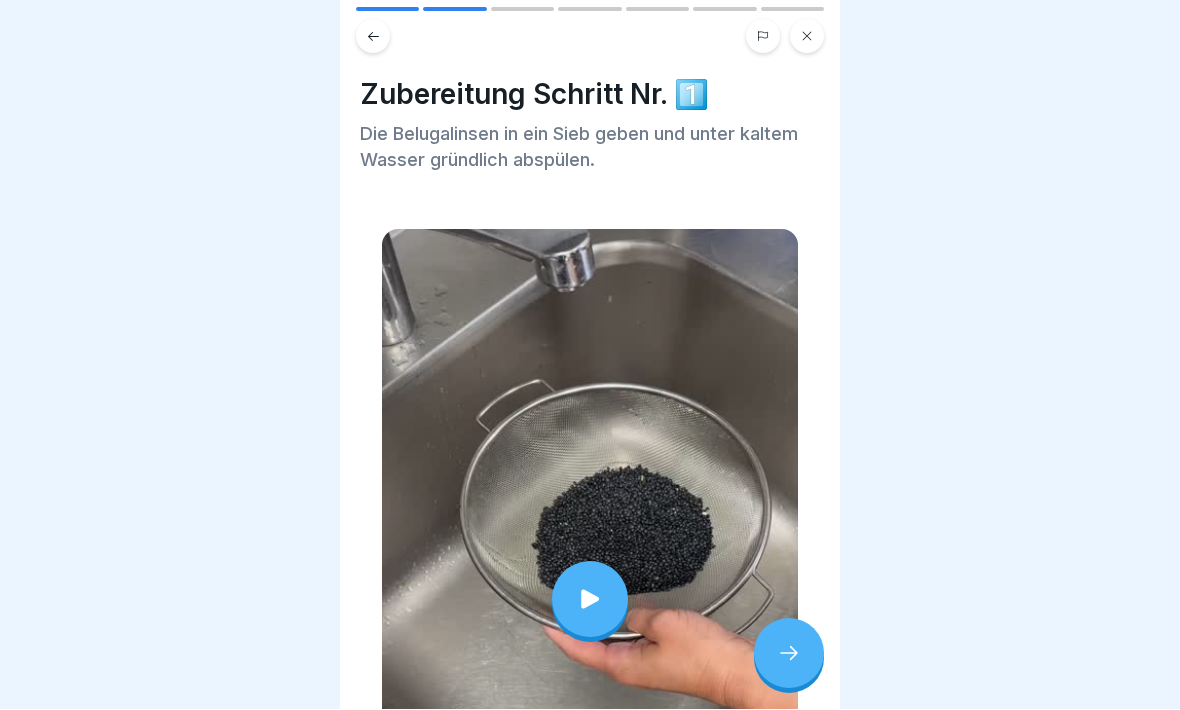 click at bounding box center (789, 654) 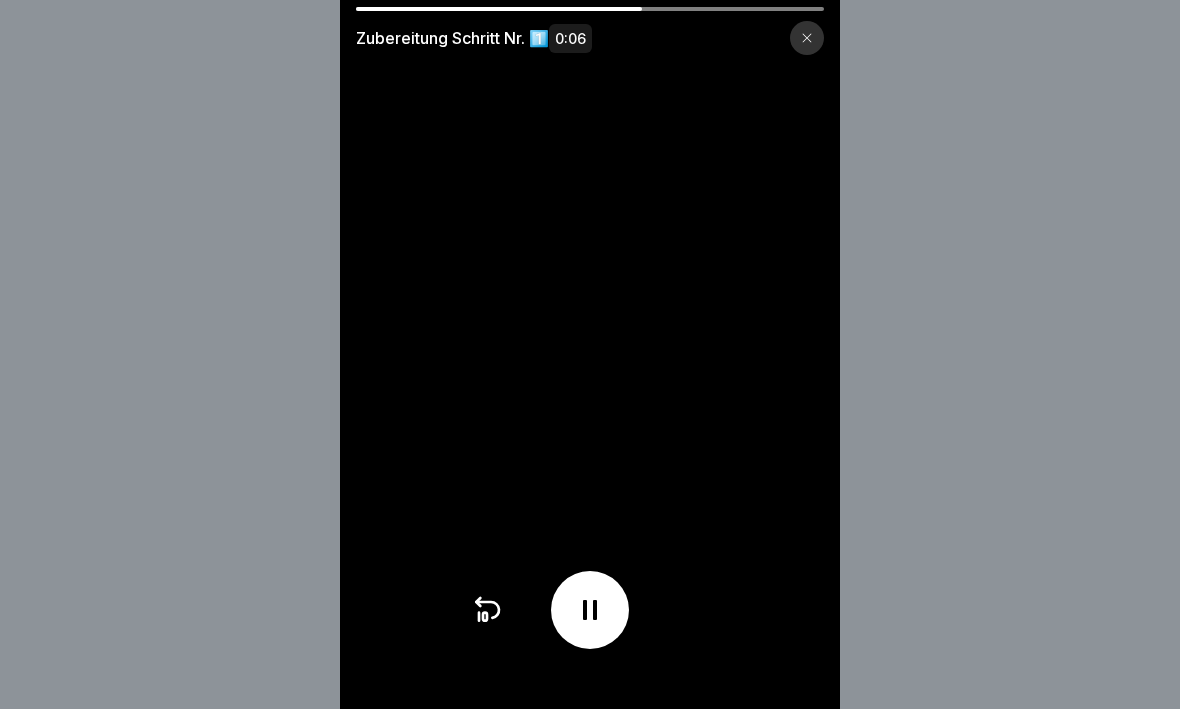 click at bounding box center (807, 39) 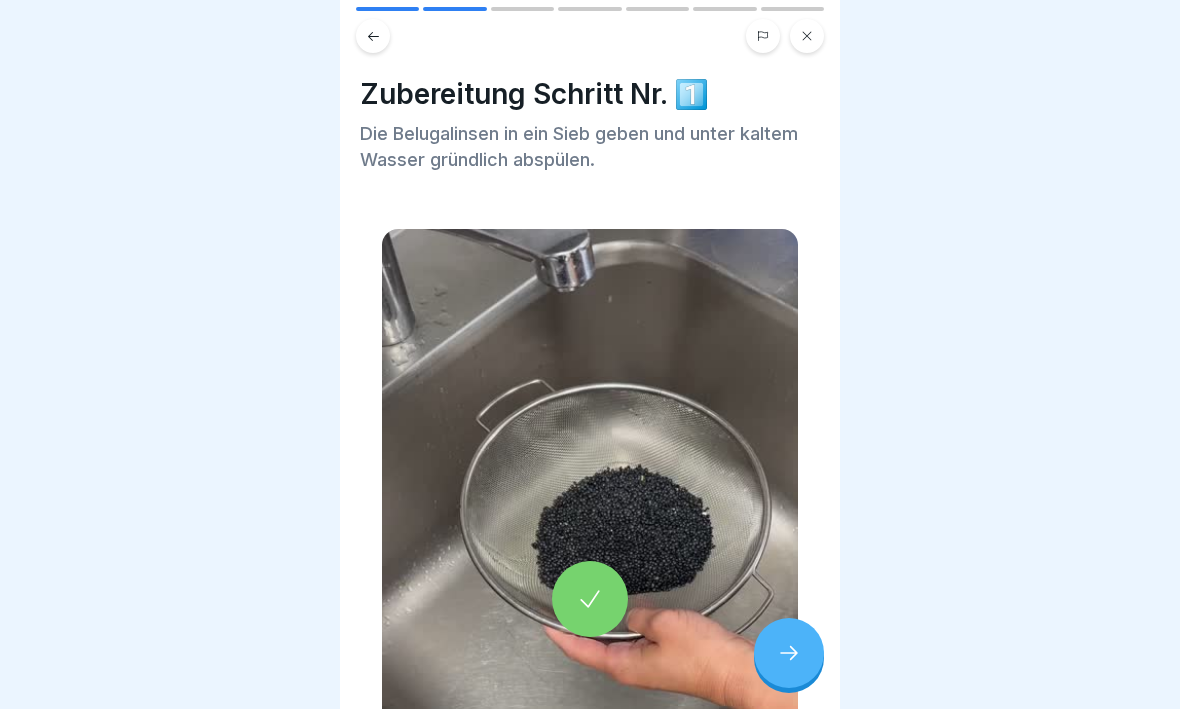 click 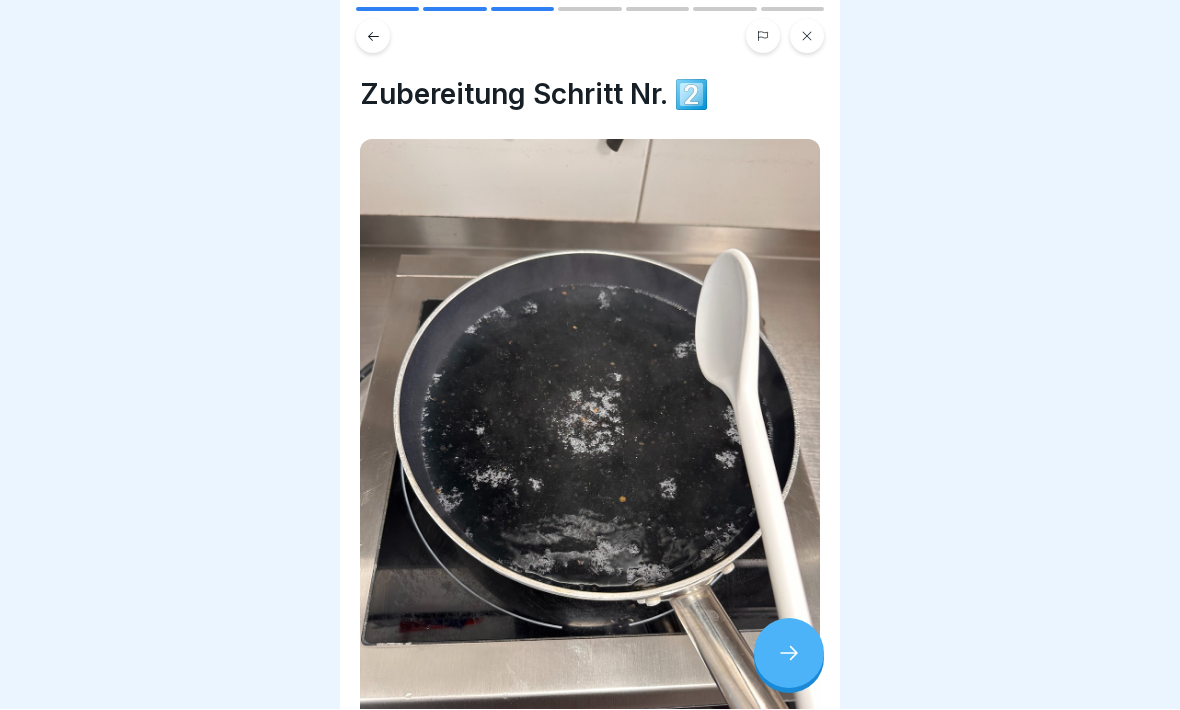 click 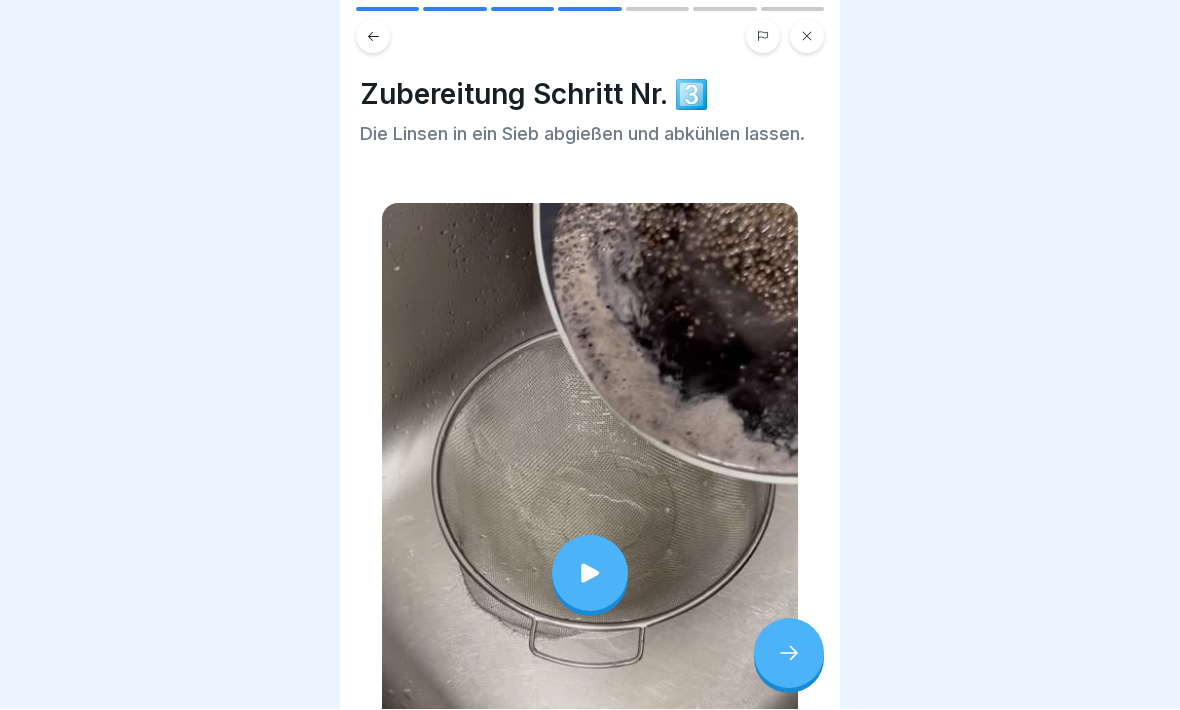 click at bounding box center (789, 654) 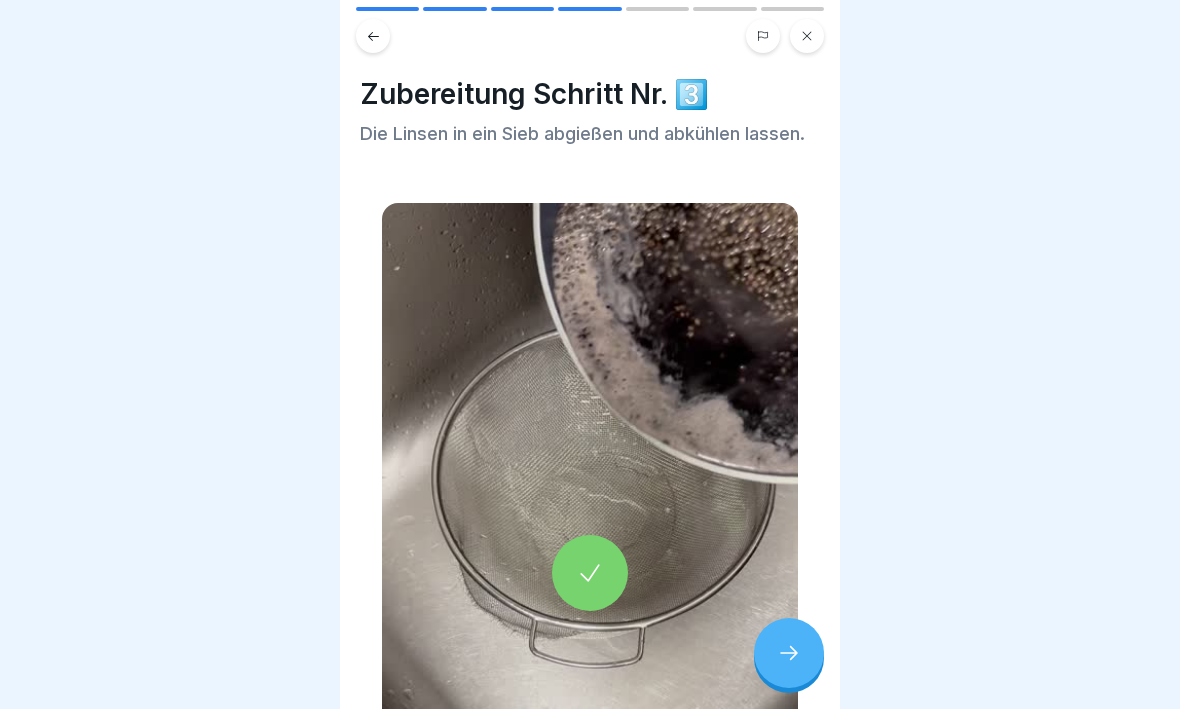 click at bounding box center [789, 654] 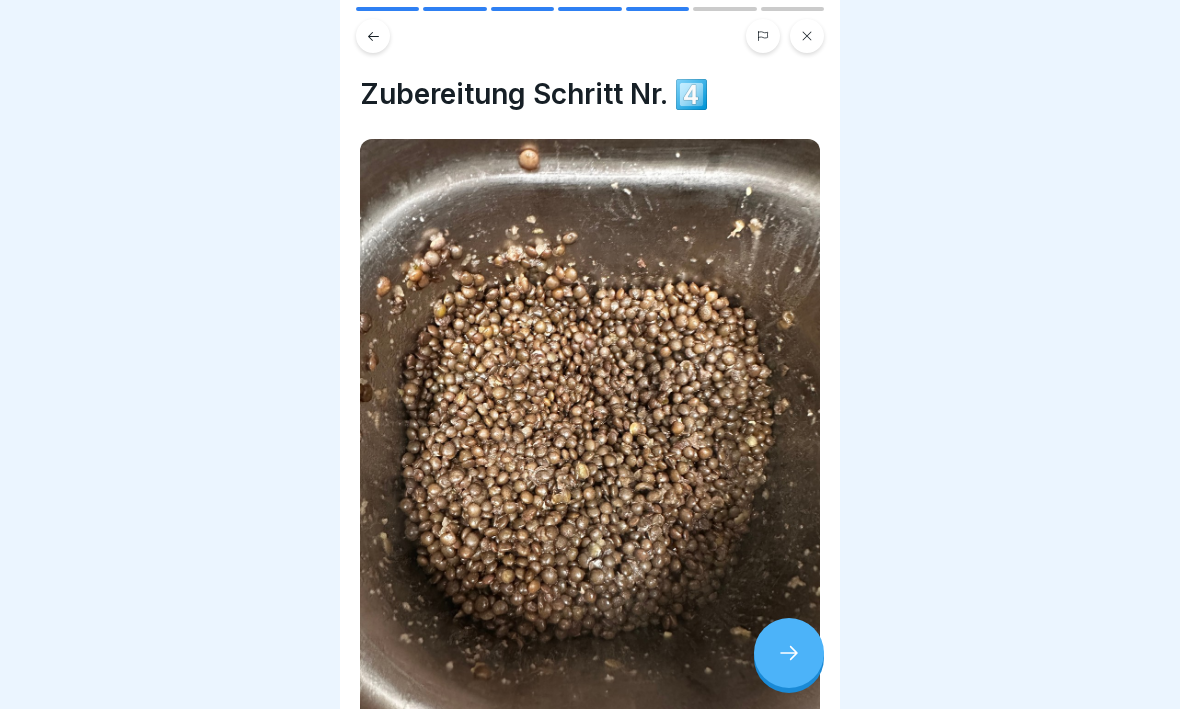 click 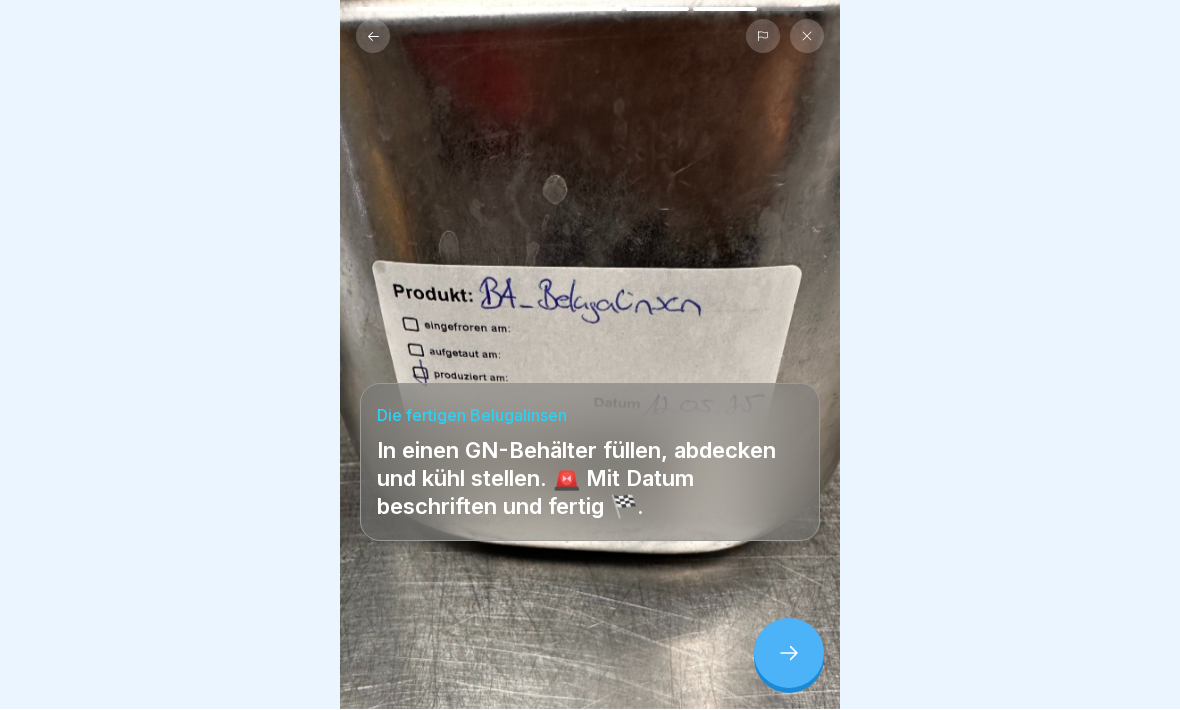 click 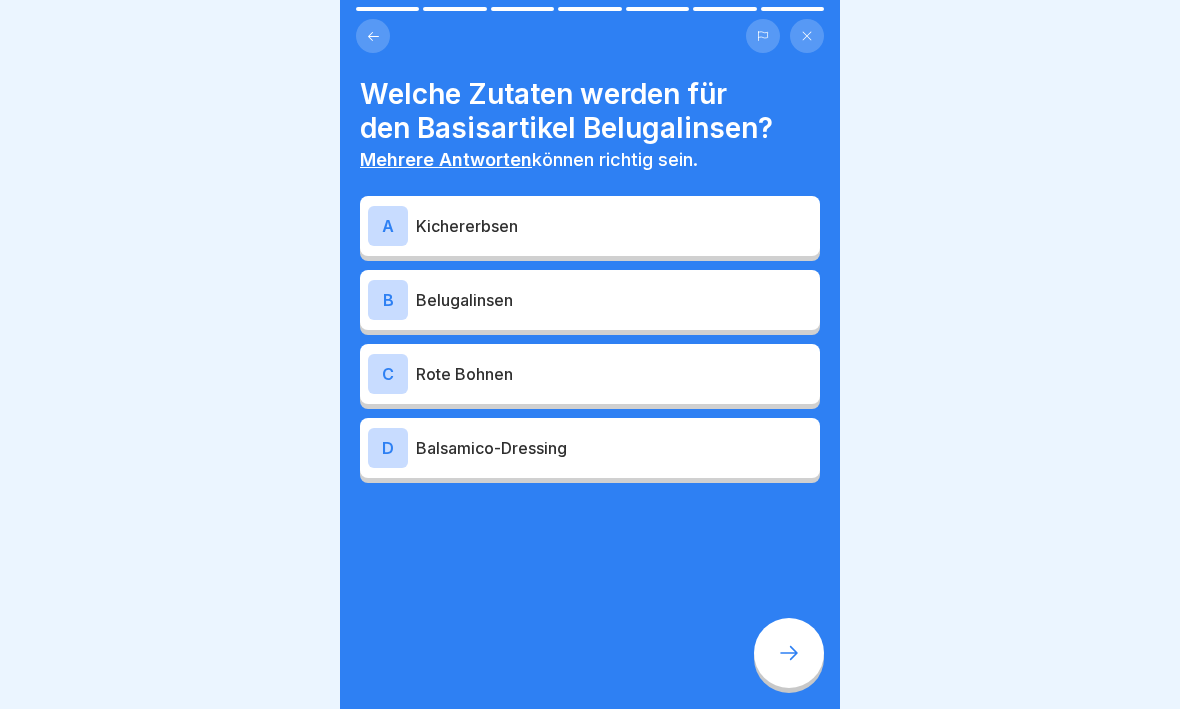 click 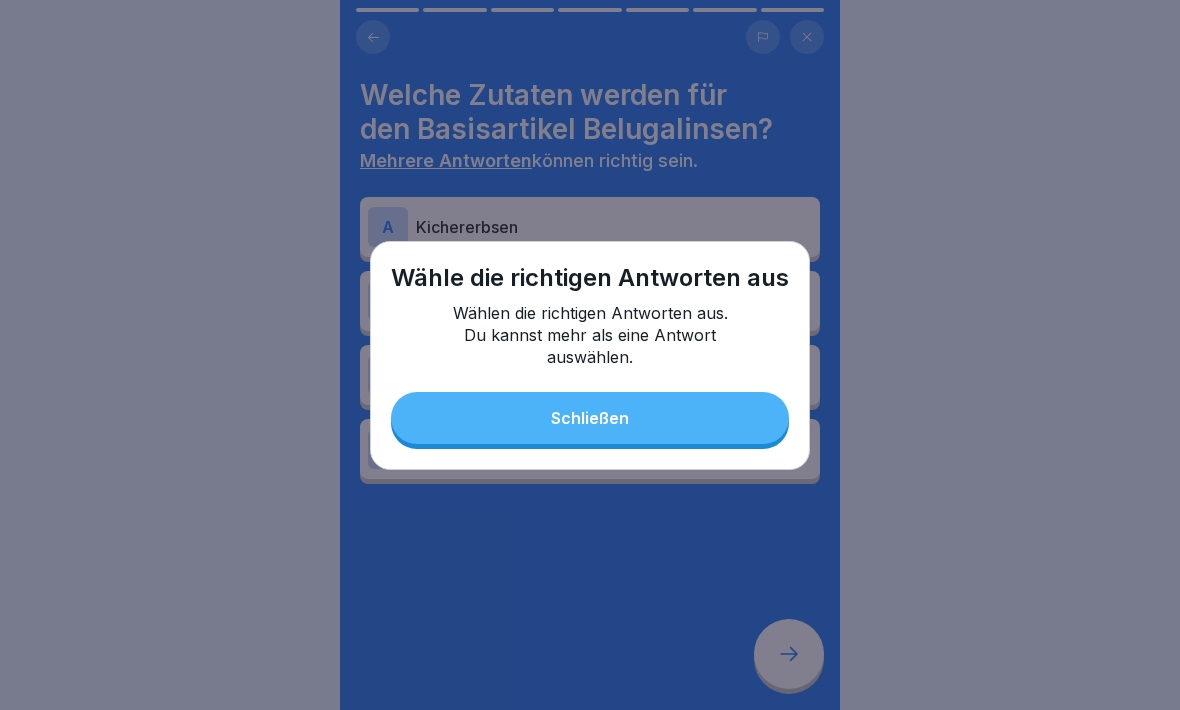 click on "Schließen" at bounding box center (590, 418) 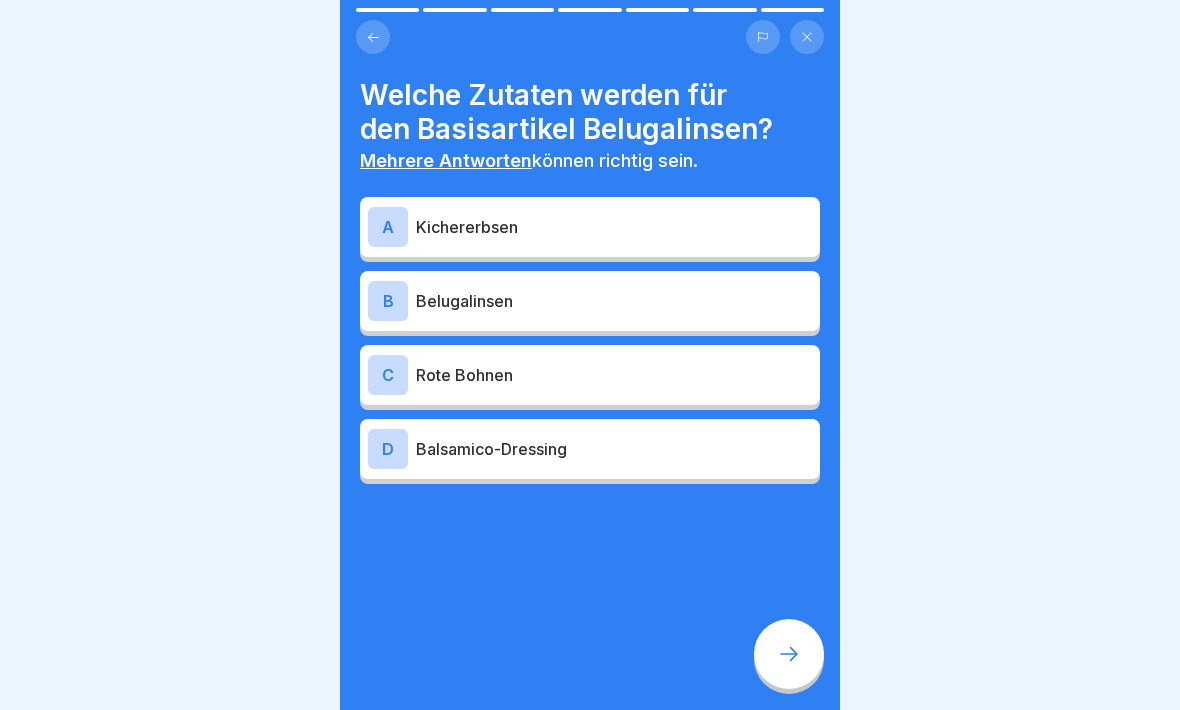 click 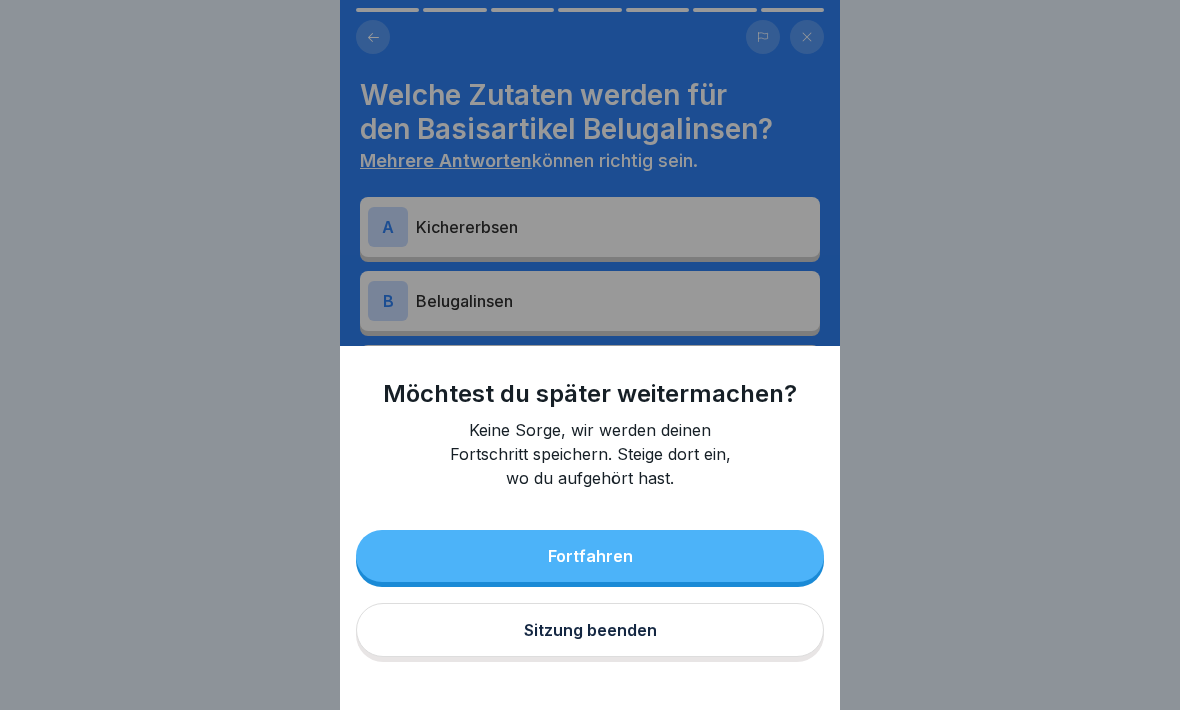 click on "Sitzung beenden" at bounding box center (590, 630) 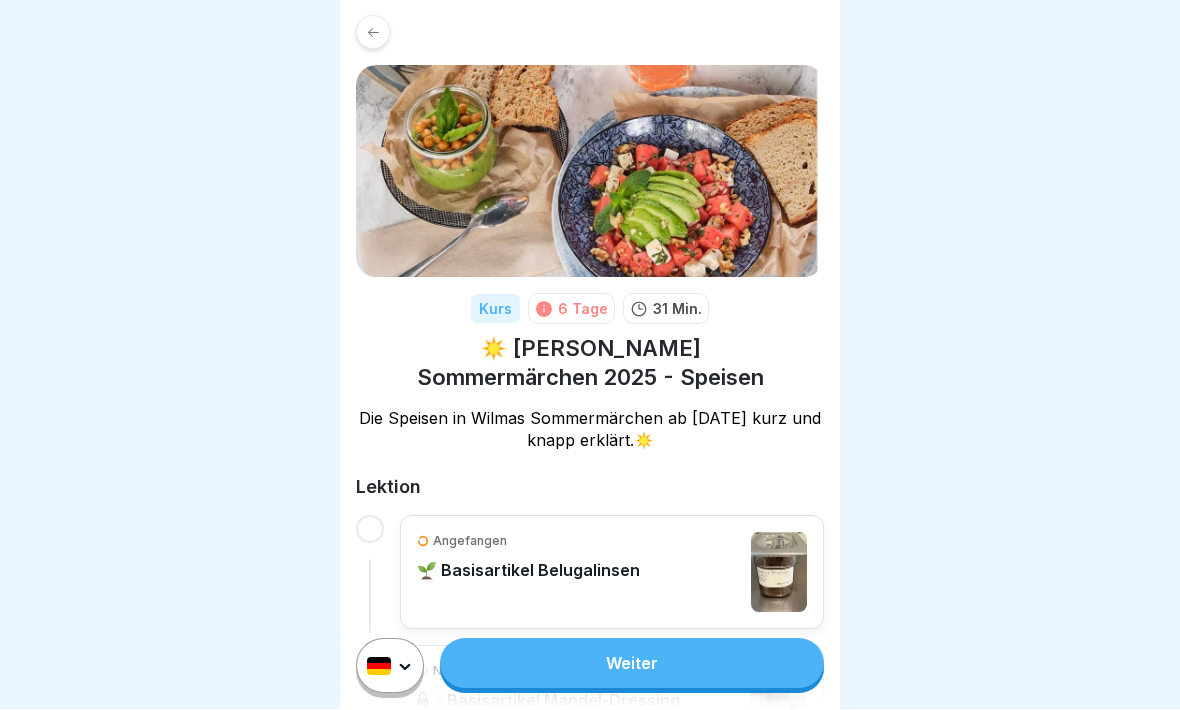 scroll, scrollTop: 0, scrollLeft: 0, axis: both 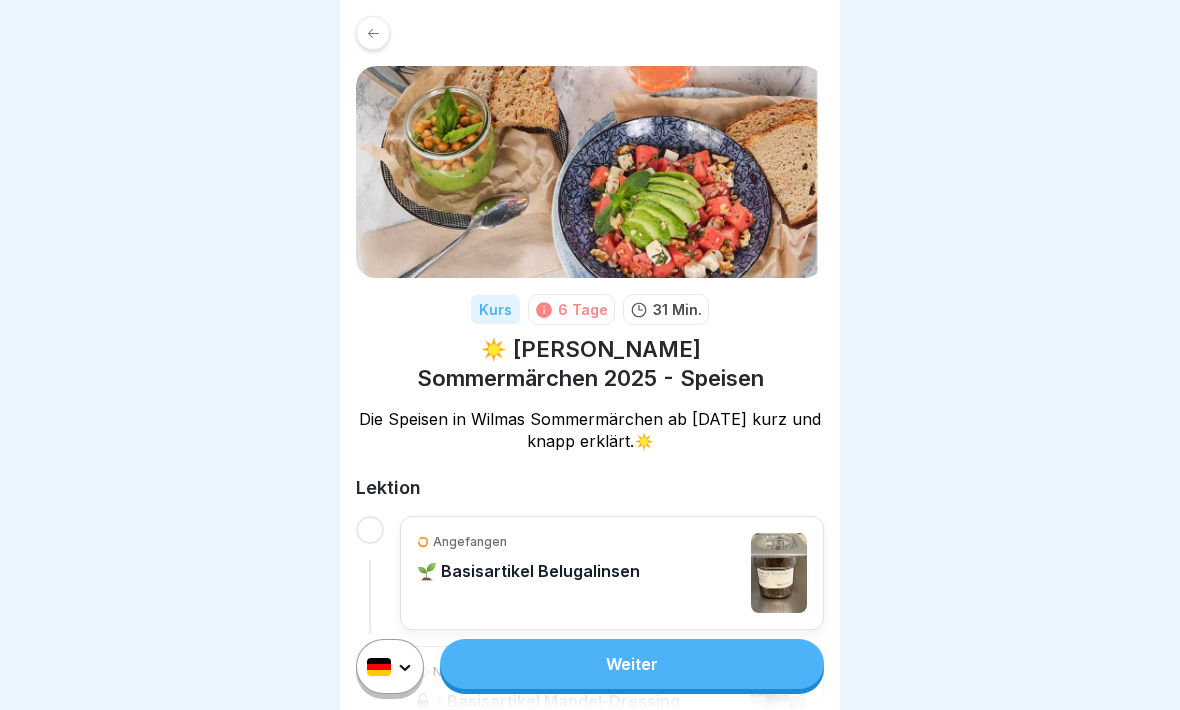 click at bounding box center [373, 33] 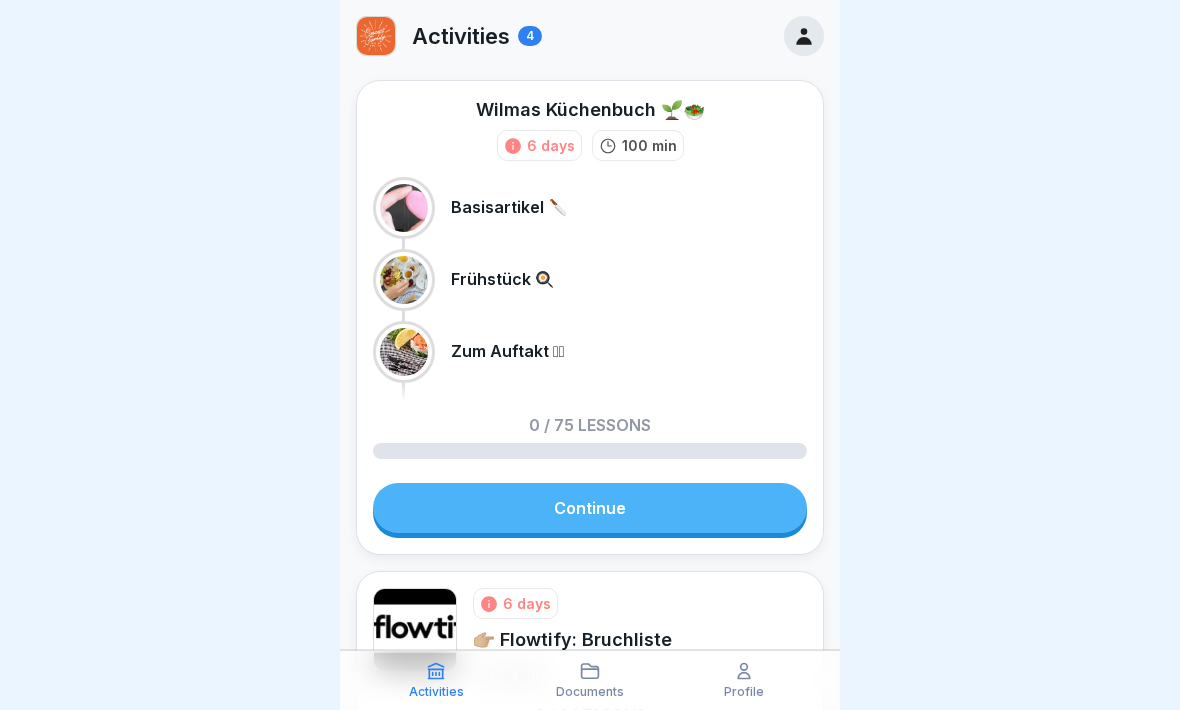 click at bounding box center [404, 280] 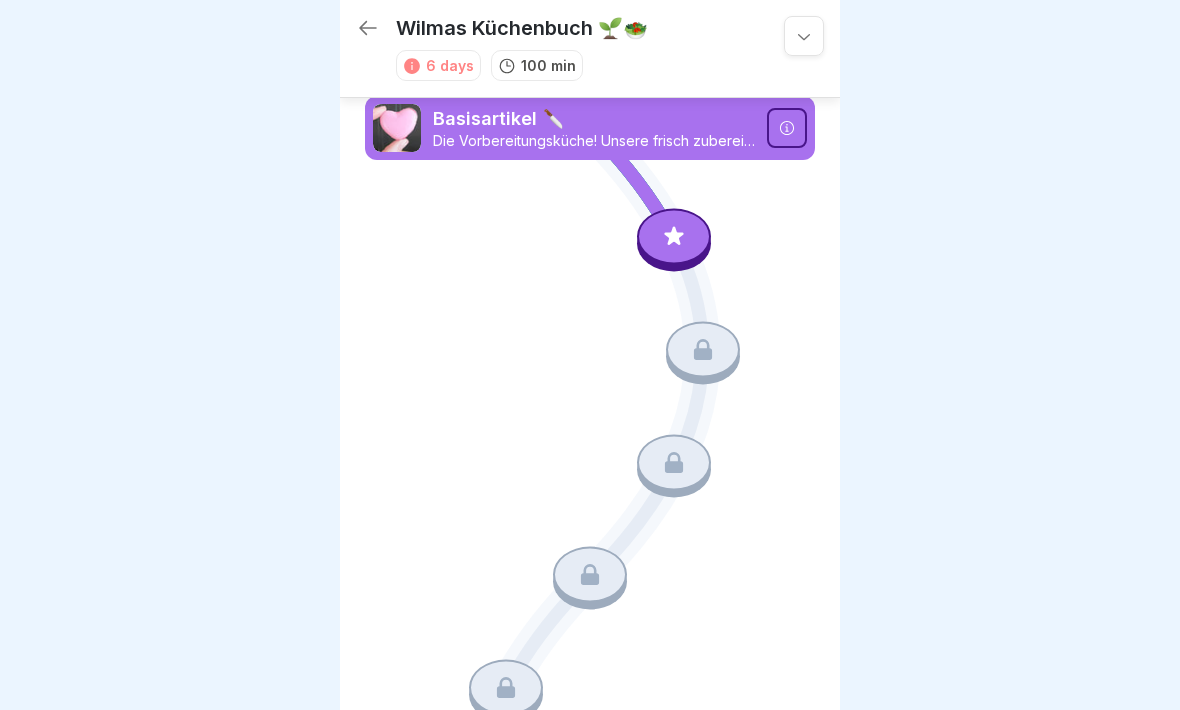 scroll, scrollTop: 0, scrollLeft: 0, axis: both 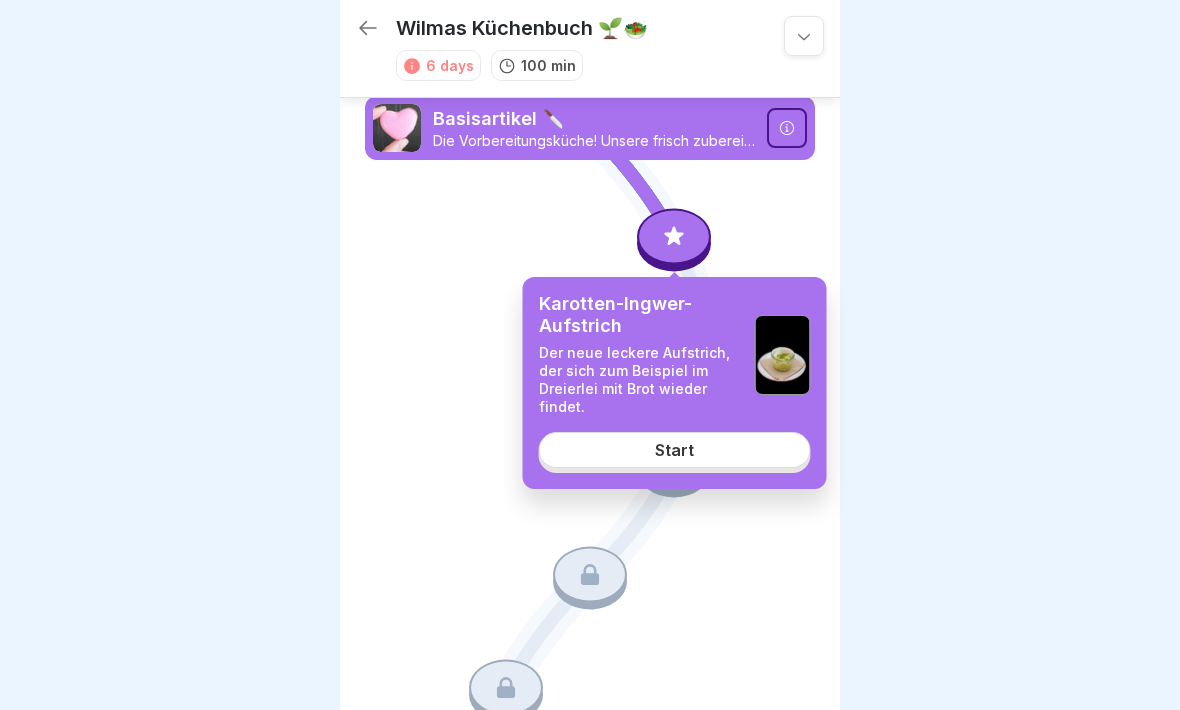 click on "Start" at bounding box center (675, 450) 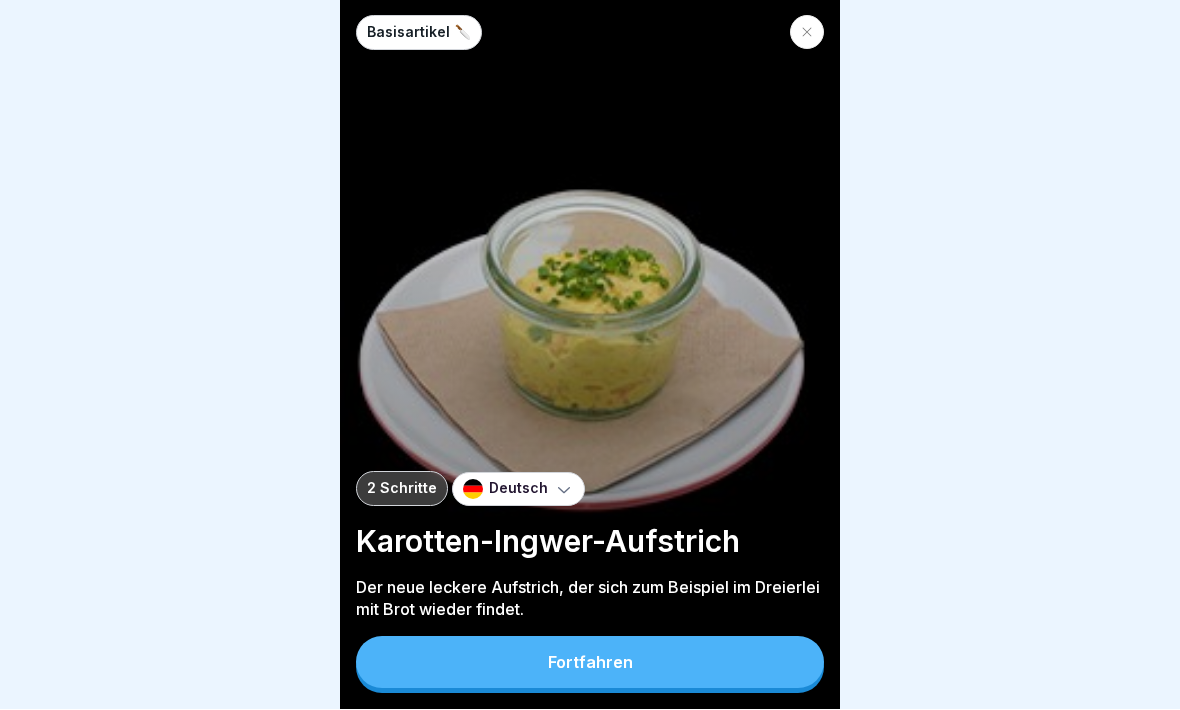 click on "Fortfahren" at bounding box center (590, 663) 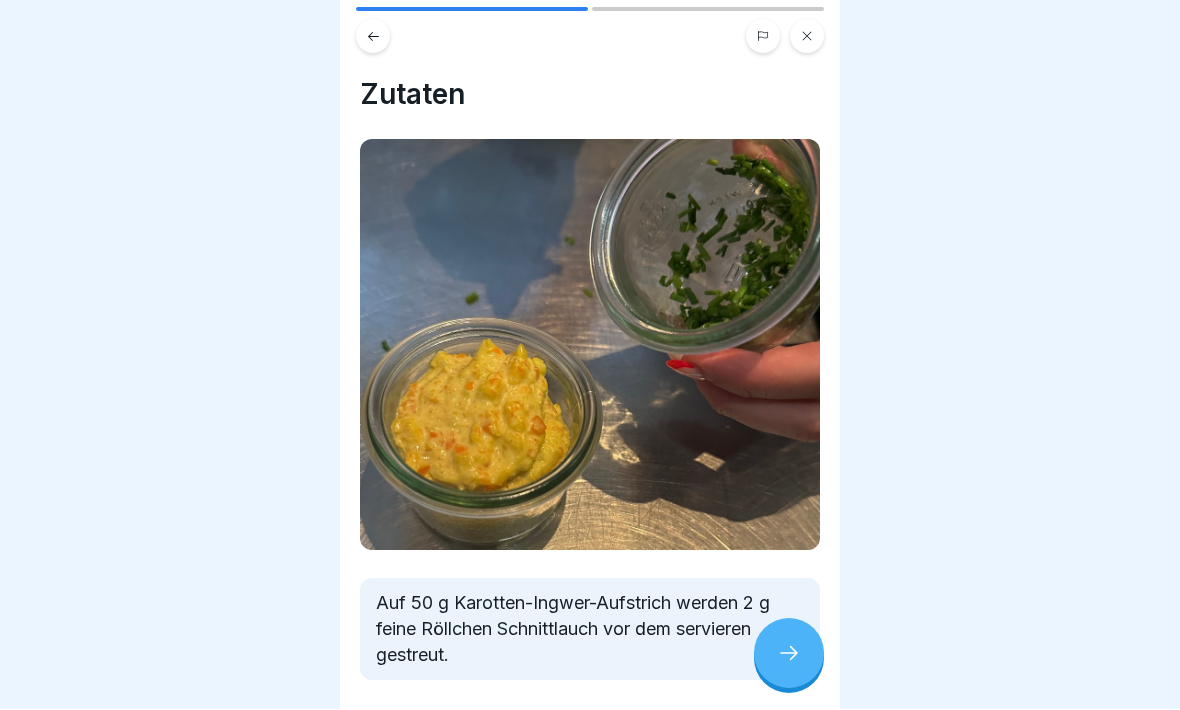 click 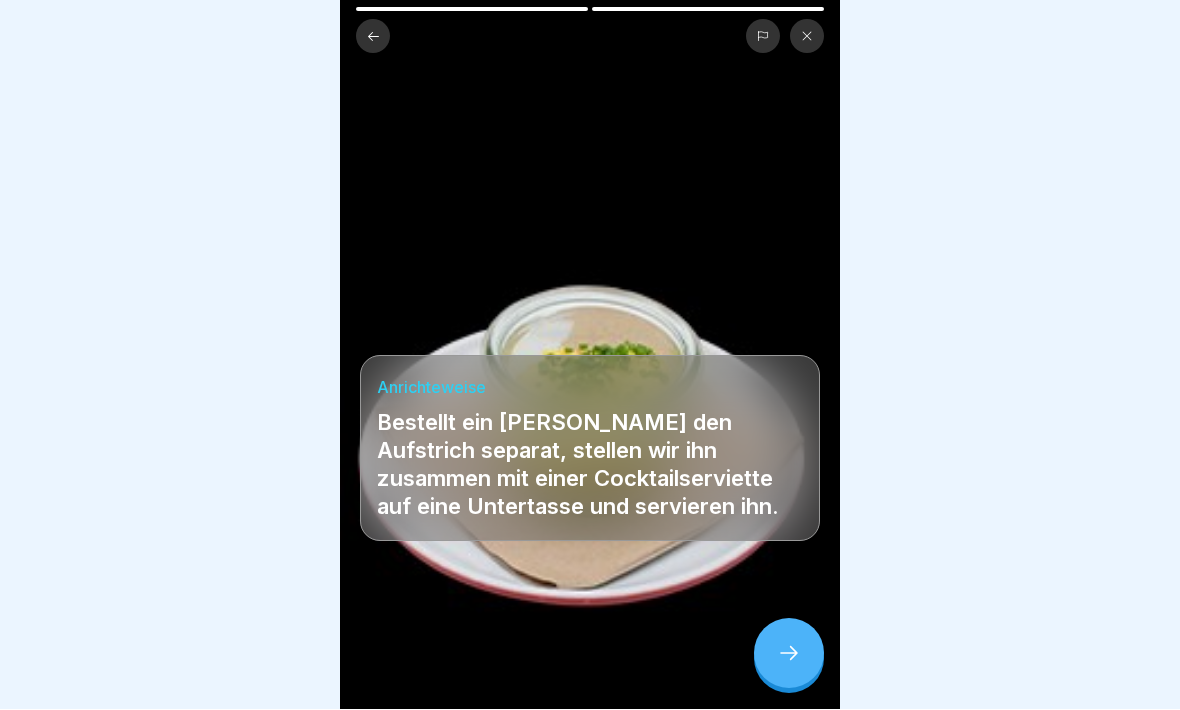 click 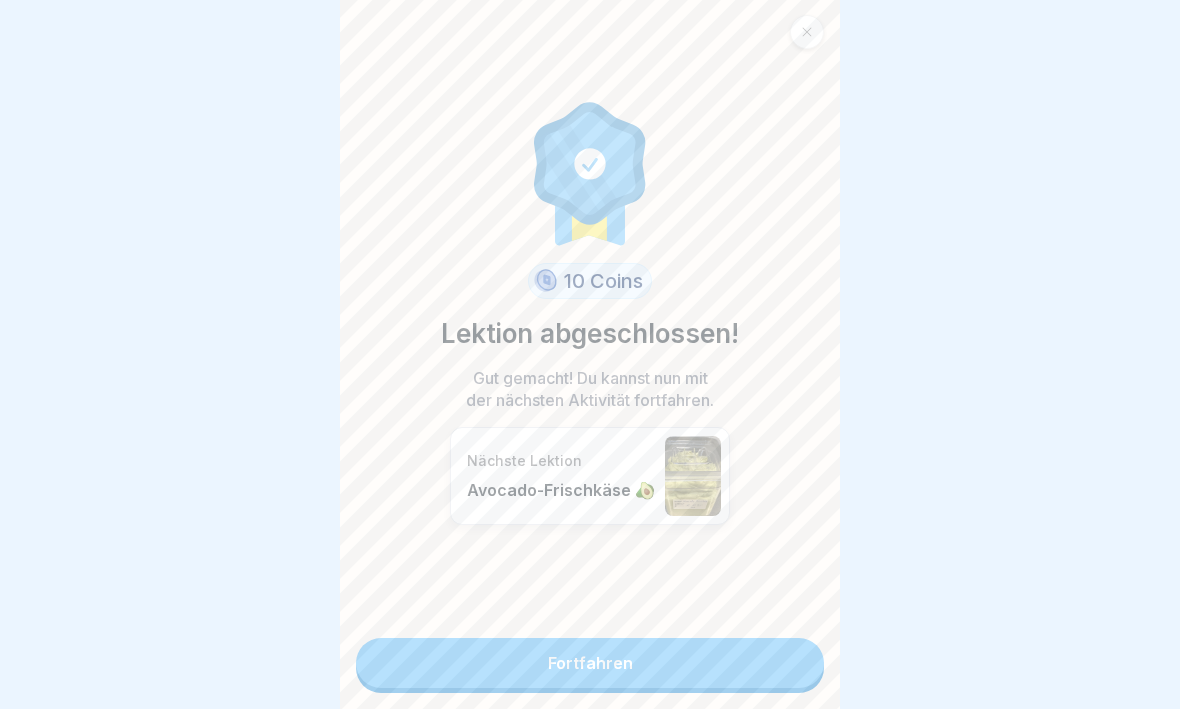 click on "Fortfahren" at bounding box center [590, 664] 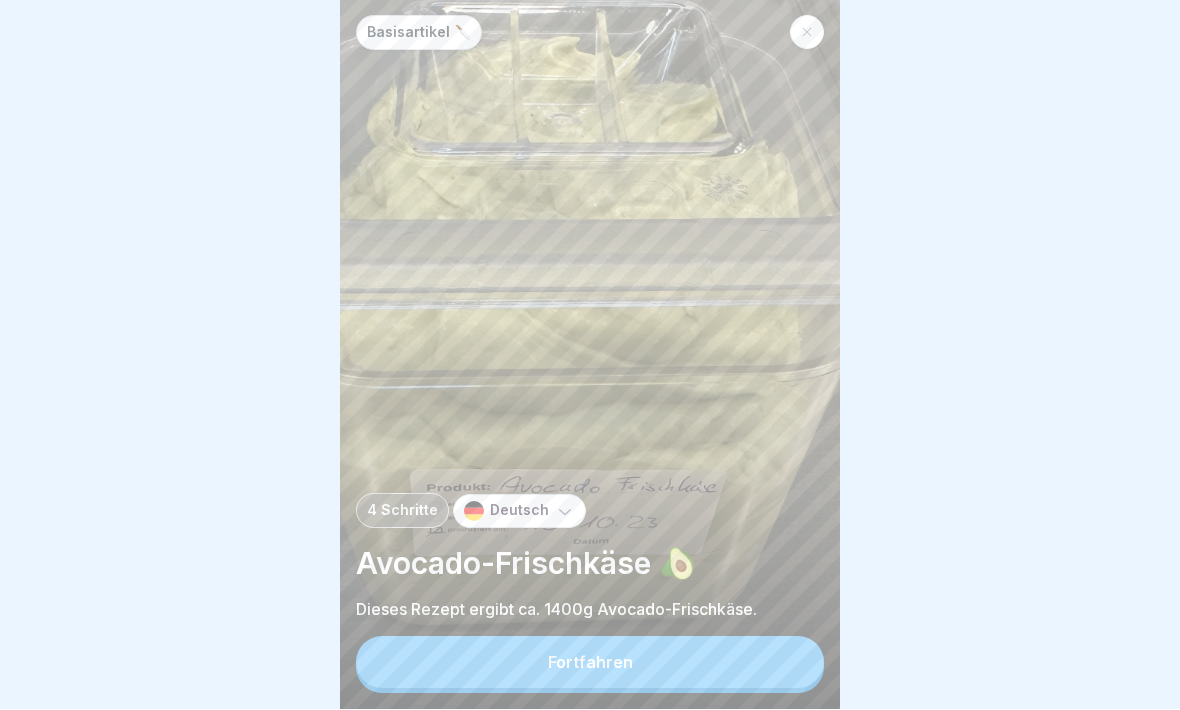 click on "Fortfahren" at bounding box center (590, 663) 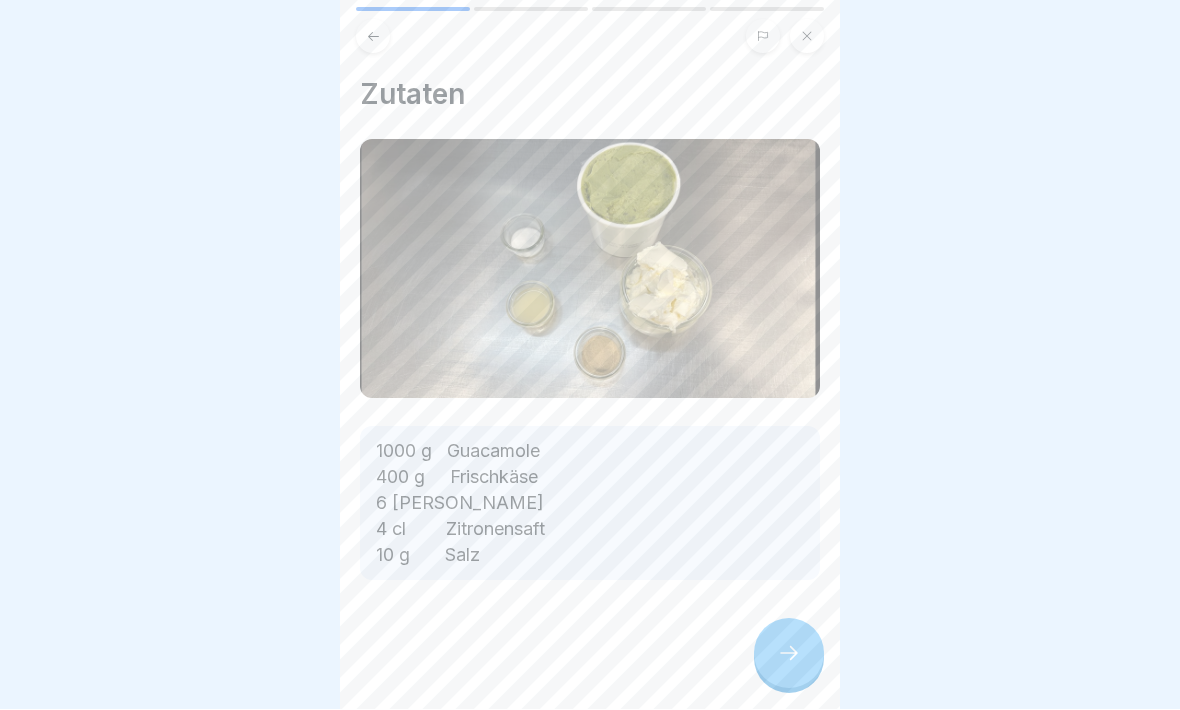 click 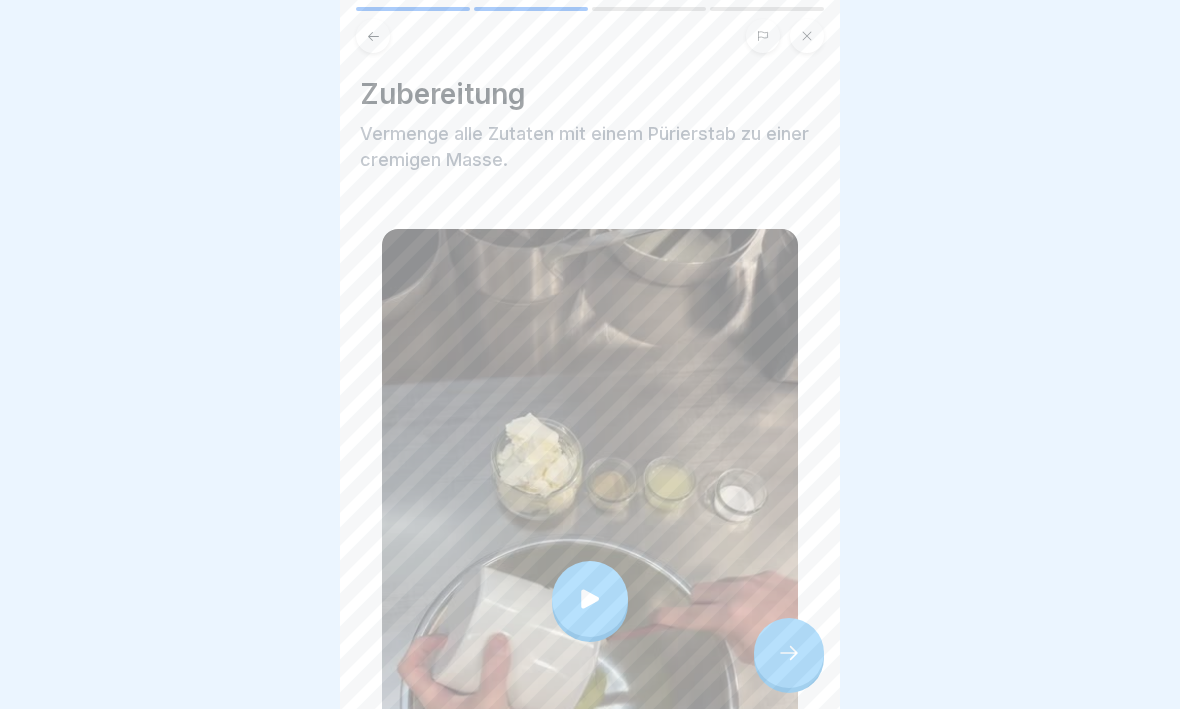 click 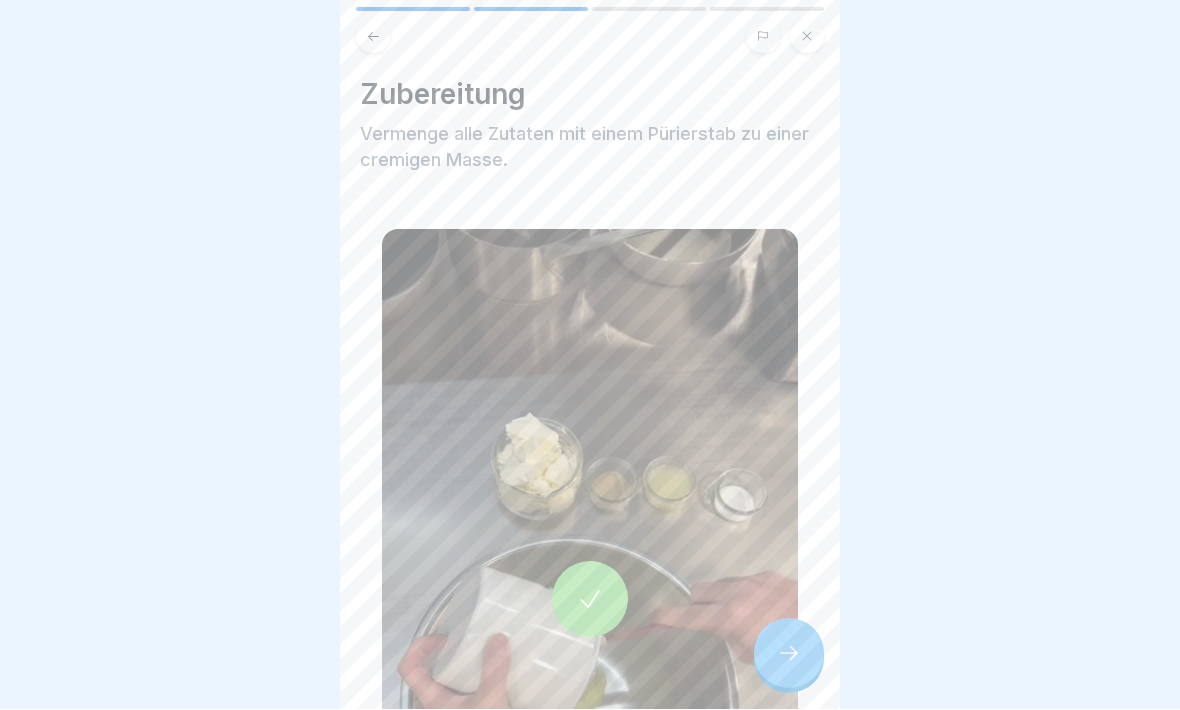click 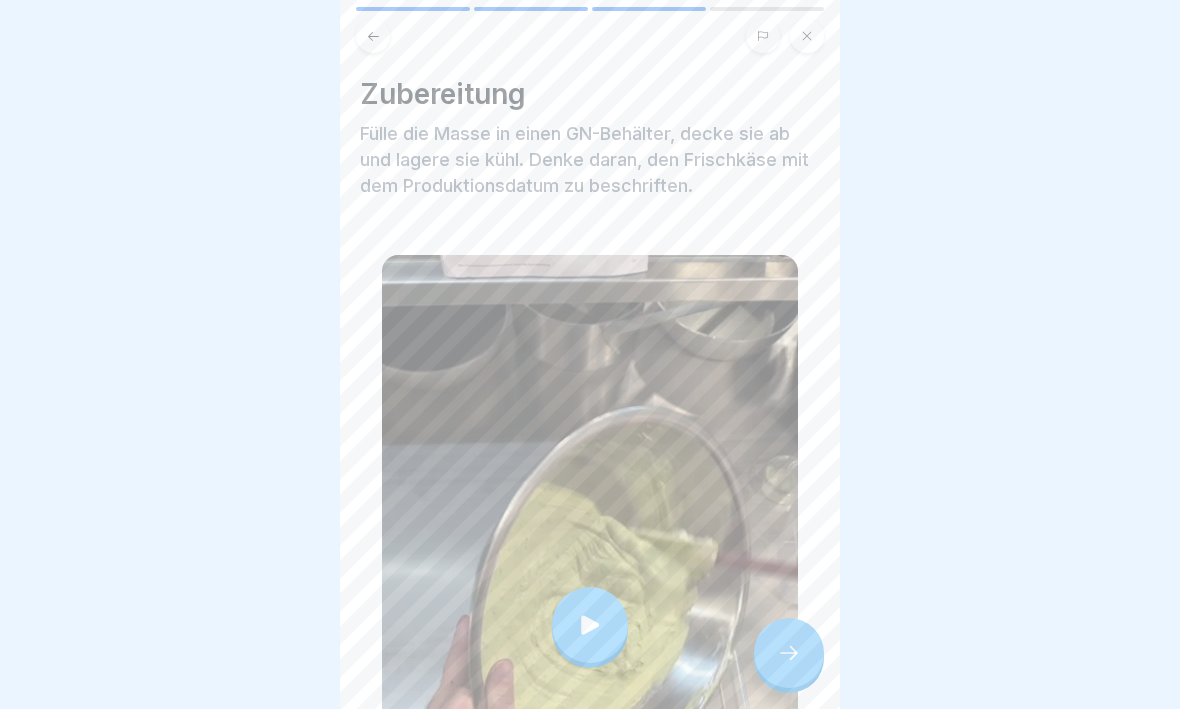 click 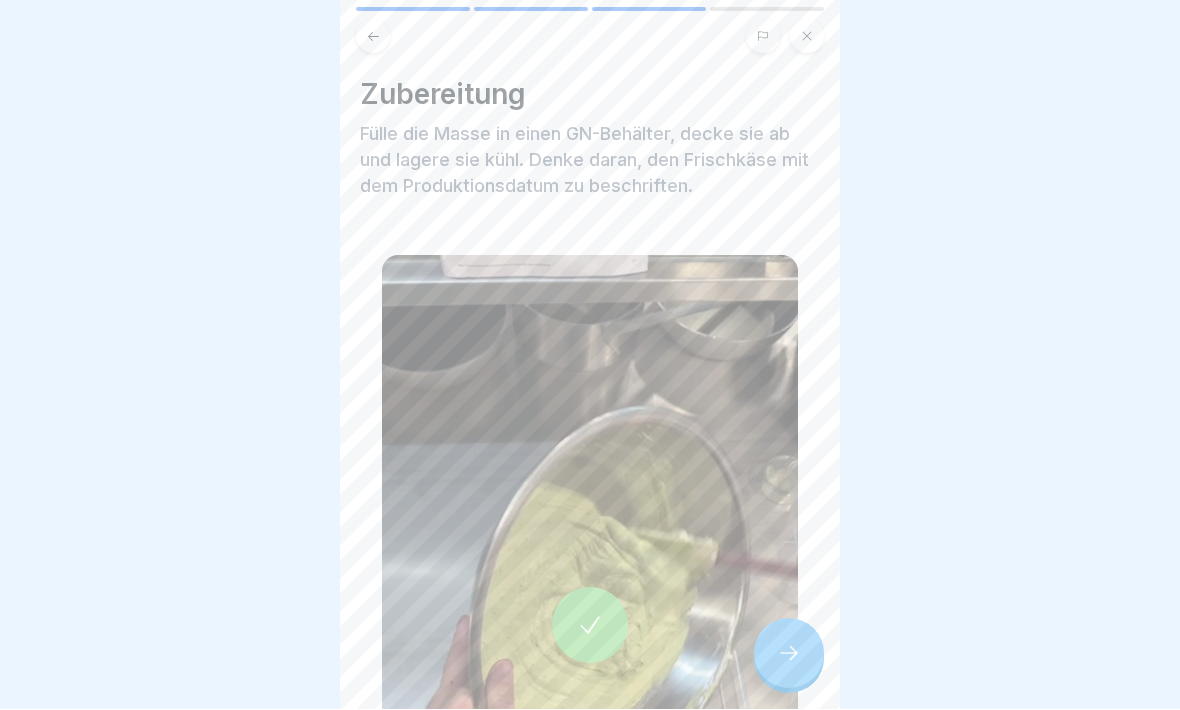 click 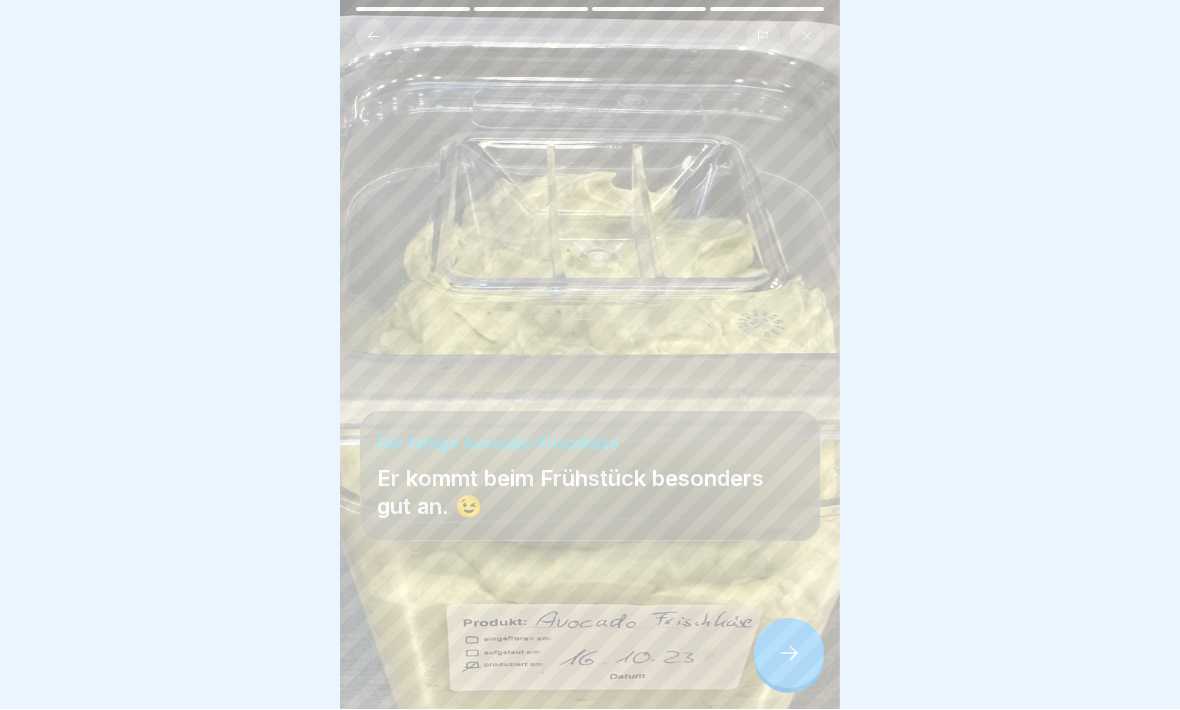 click at bounding box center [789, 654] 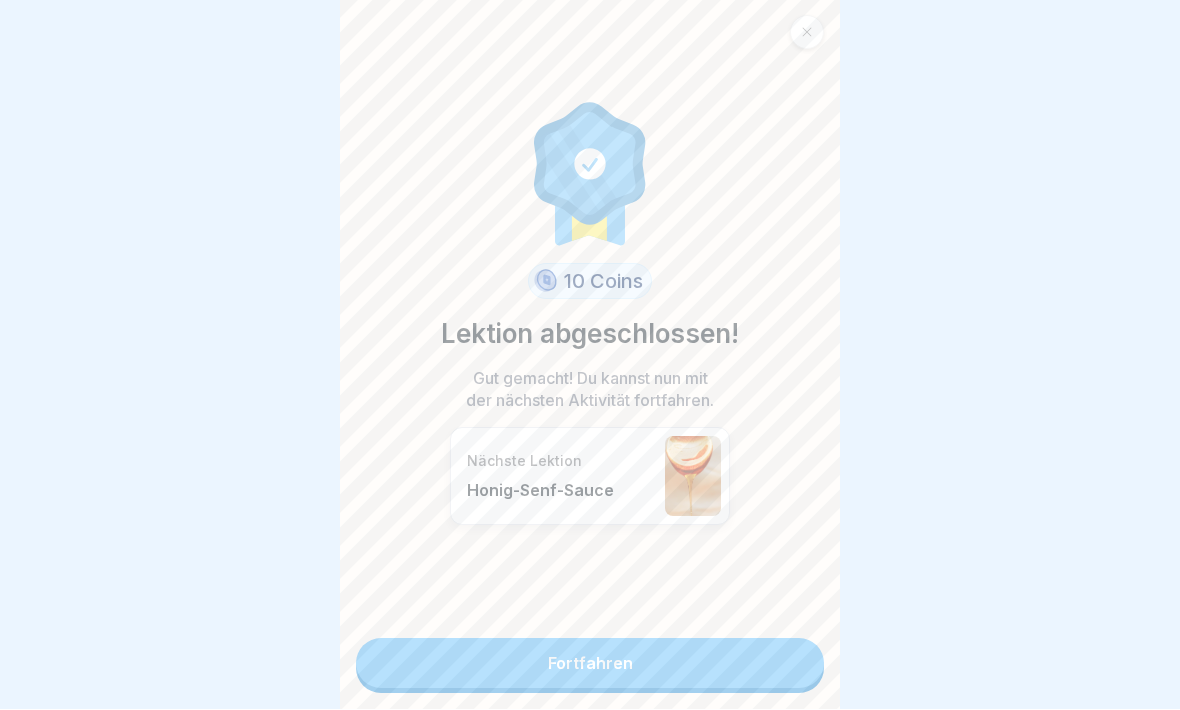 click on "Fortfahren" at bounding box center (590, 664) 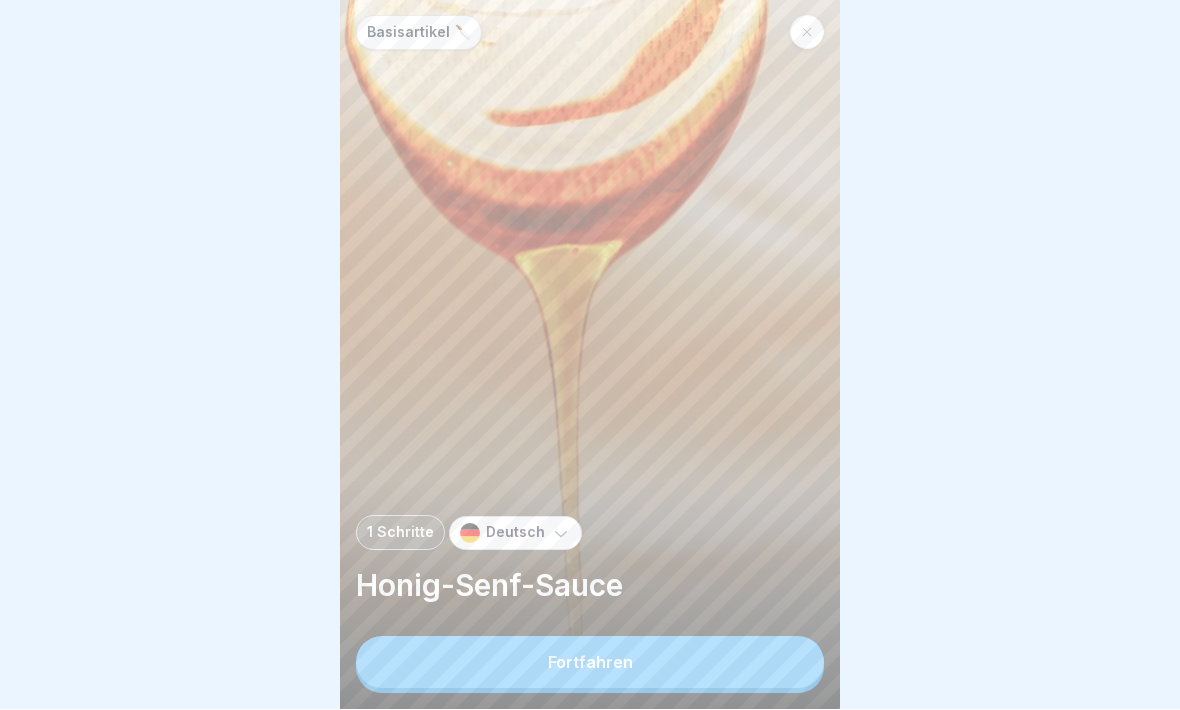 click at bounding box center (807, 33) 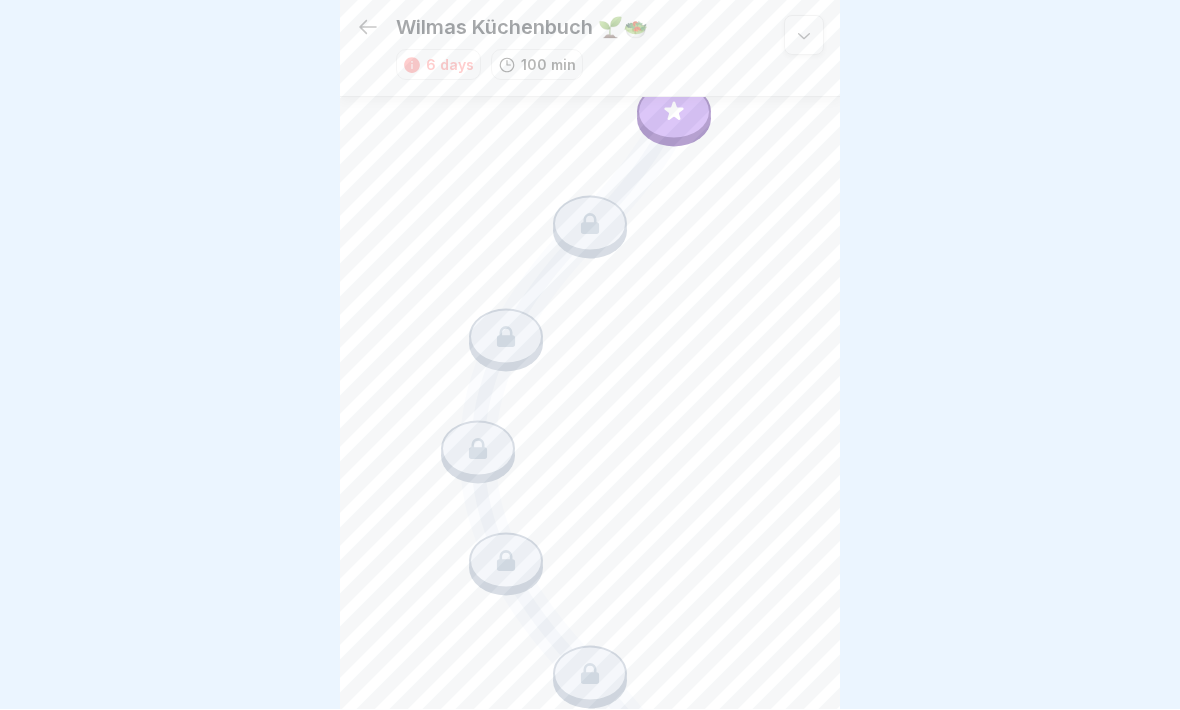scroll, scrollTop: 350, scrollLeft: 0, axis: vertical 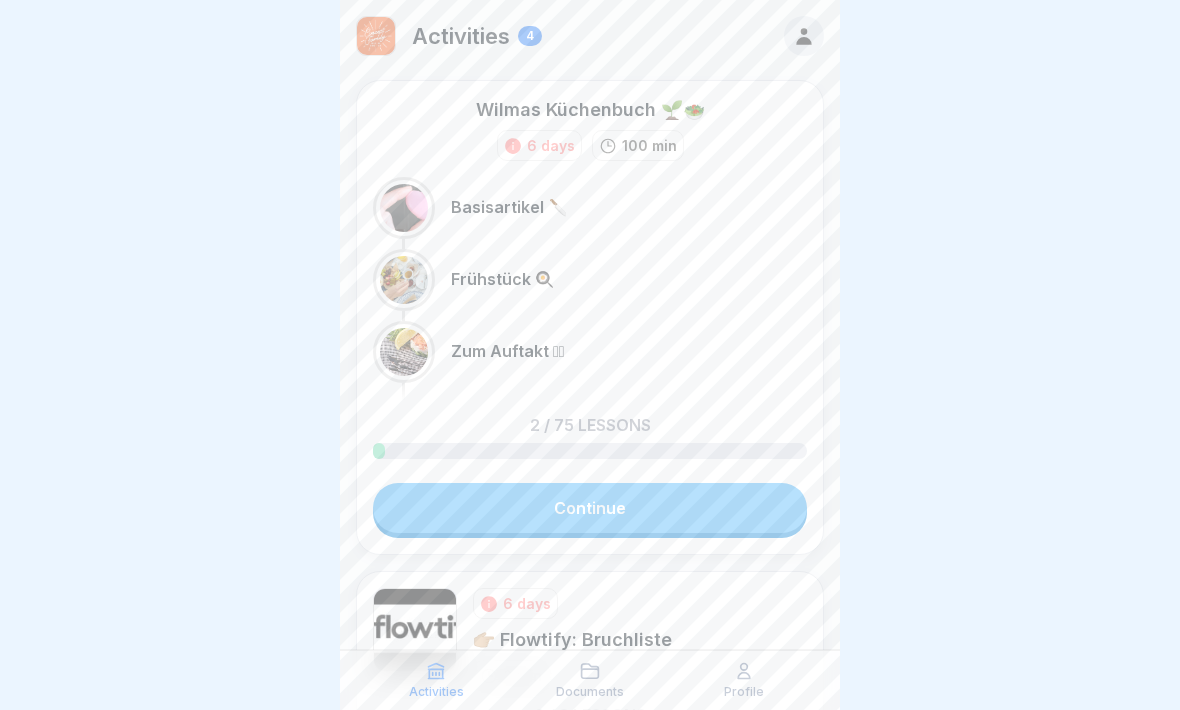 click at bounding box center (404, 280) 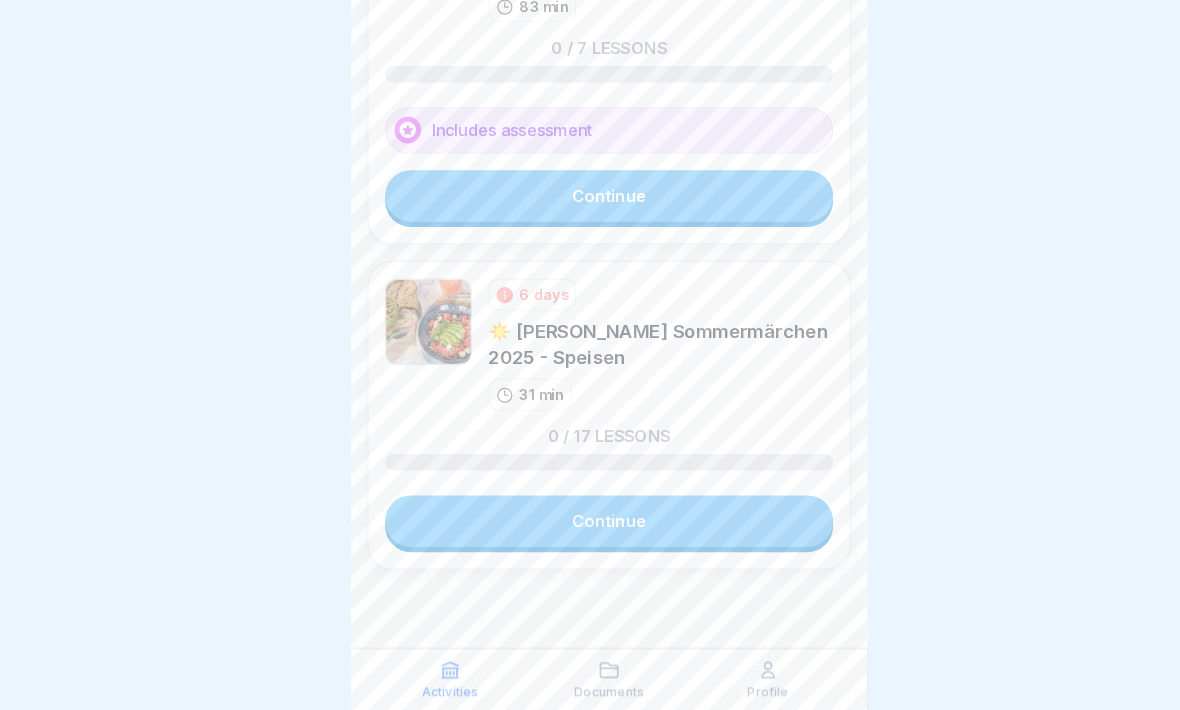 scroll, scrollTop: 962, scrollLeft: 0, axis: vertical 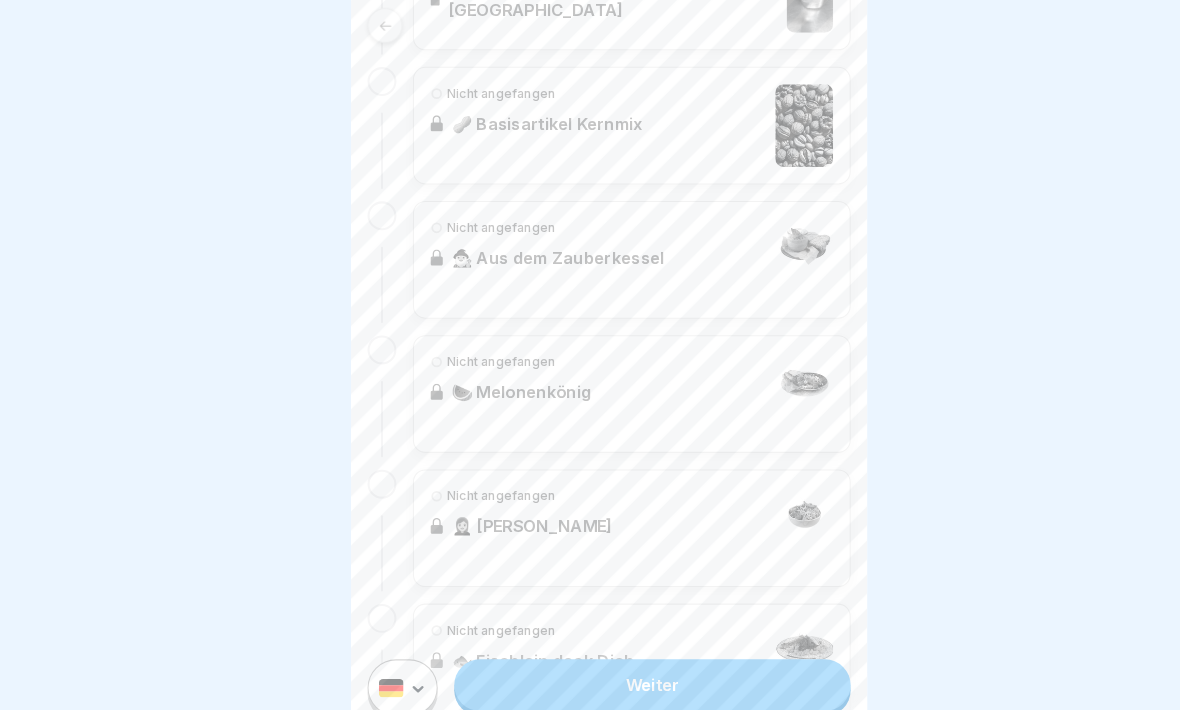 click on "Nicht angefangen 🧙‍♂️ Aus dem Zauberkessel" at bounding box center (612, 252) 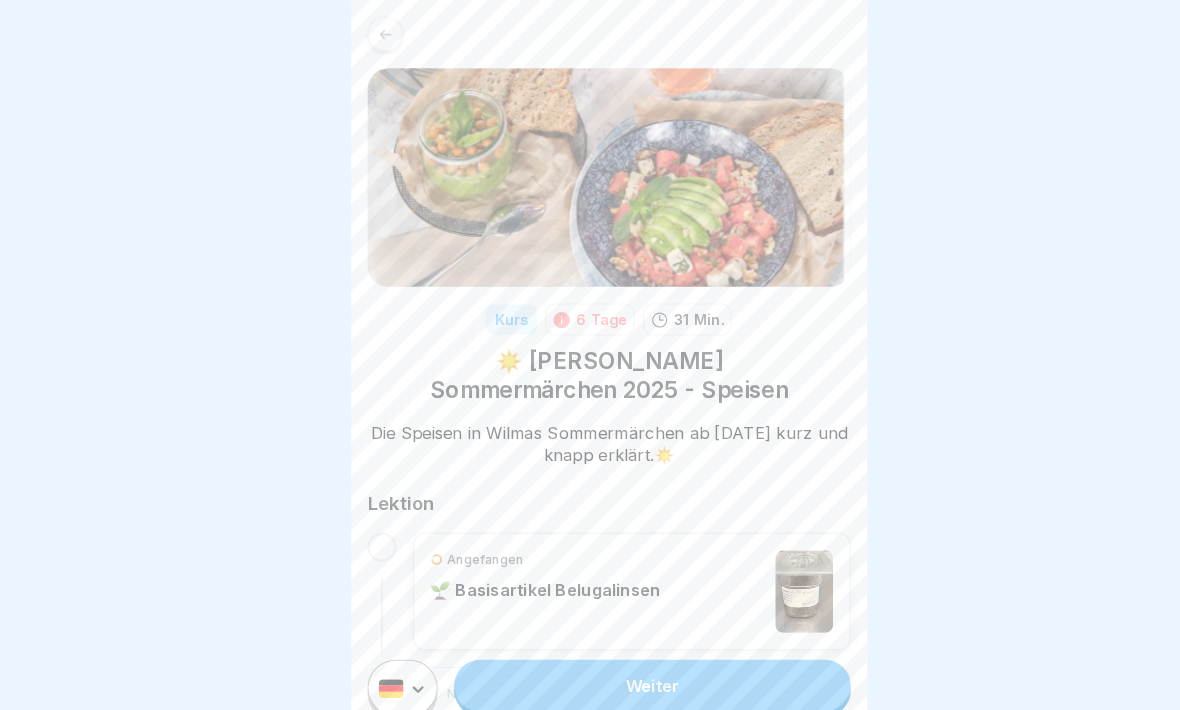 scroll, scrollTop: 0, scrollLeft: 0, axis: both 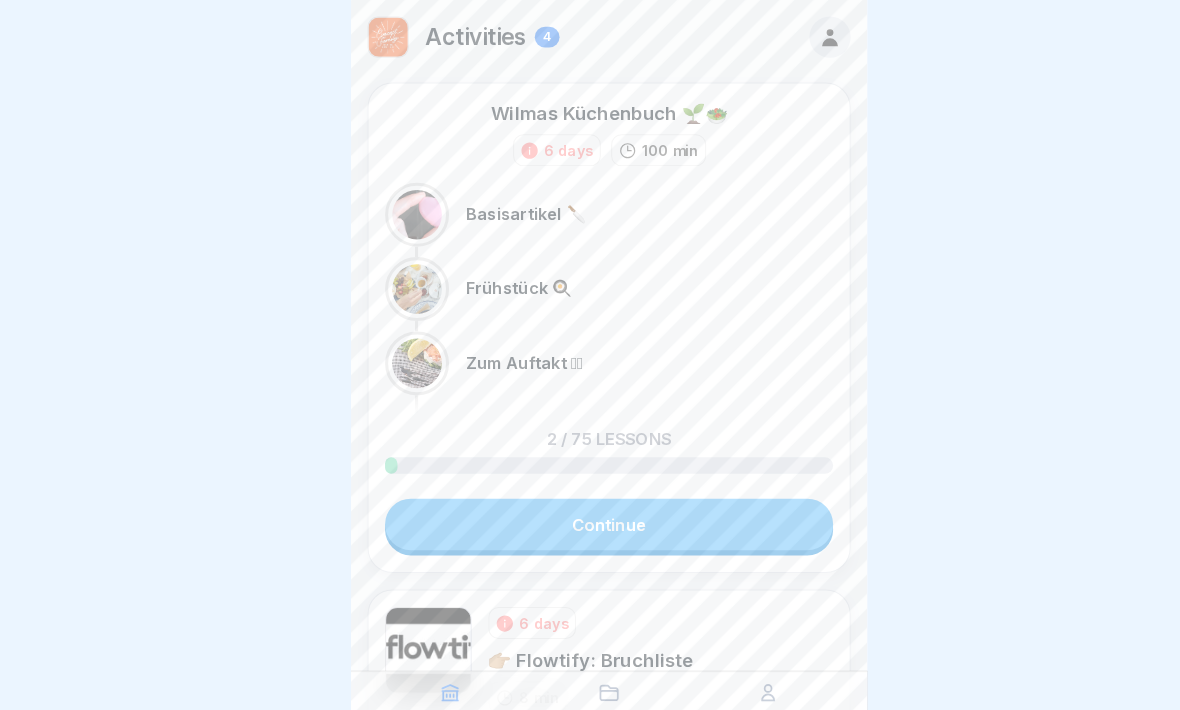 click on "Continue" at bounding box center [590, 508] 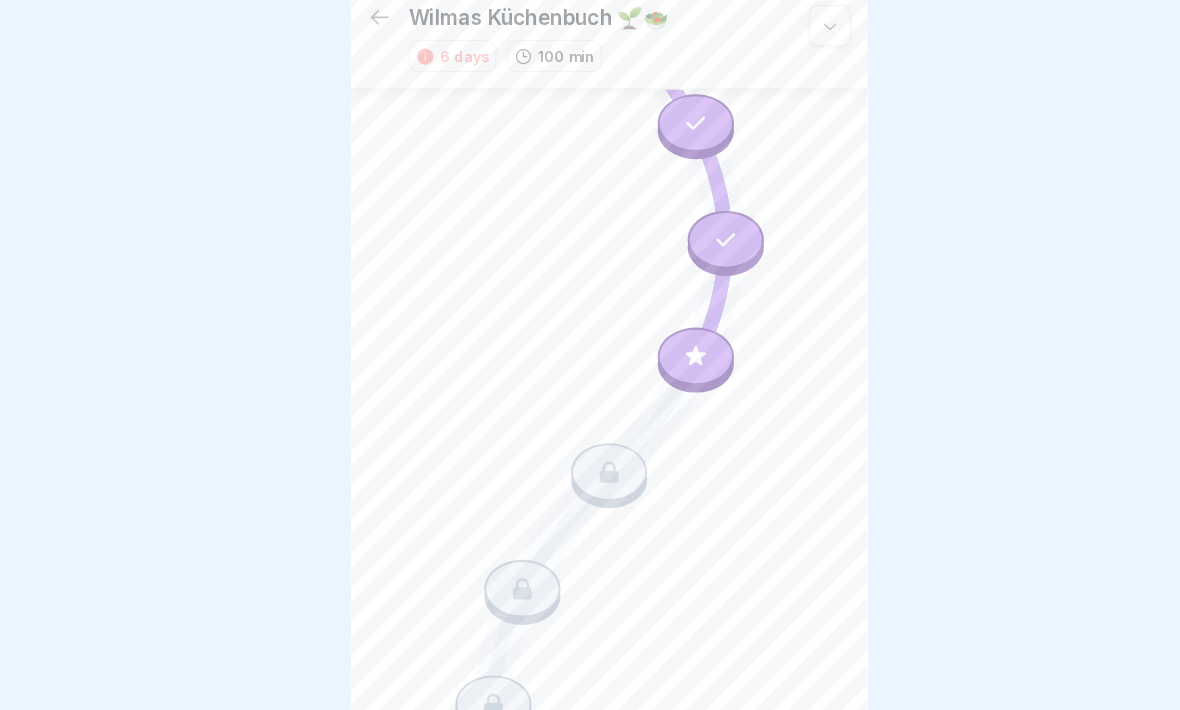 scroll, scrollTop: 111, scrollLeft: 0, axis: vertical 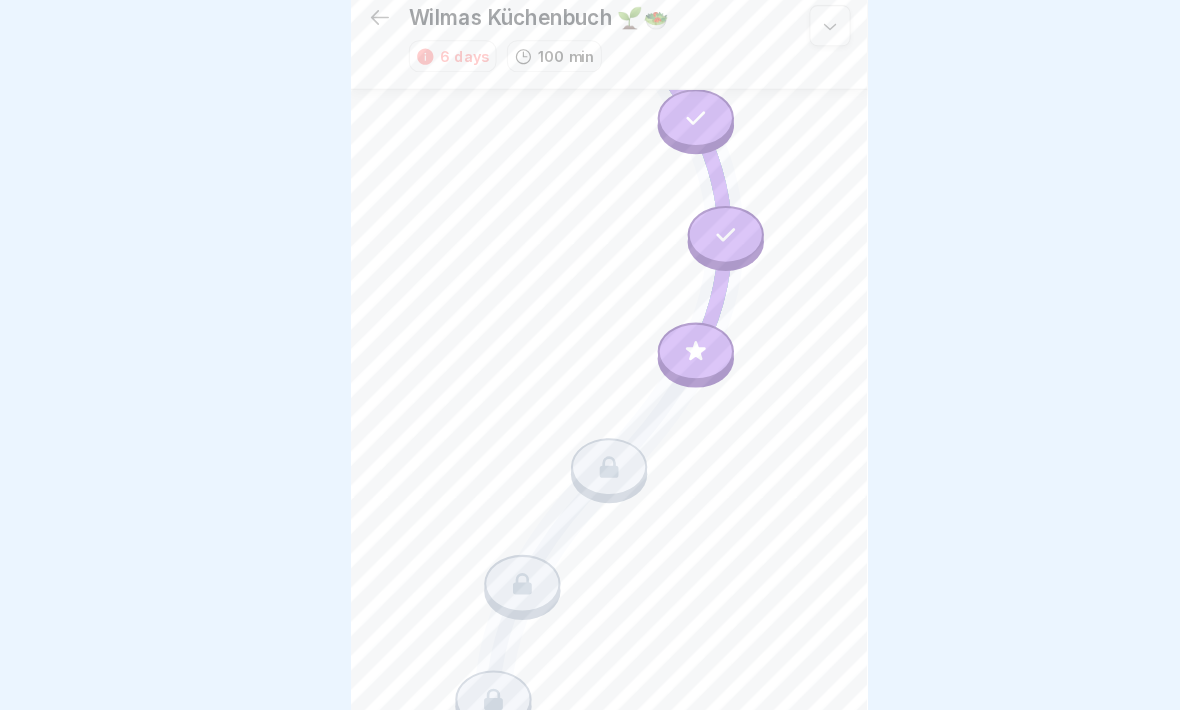 click at bounding box center [590, 464] 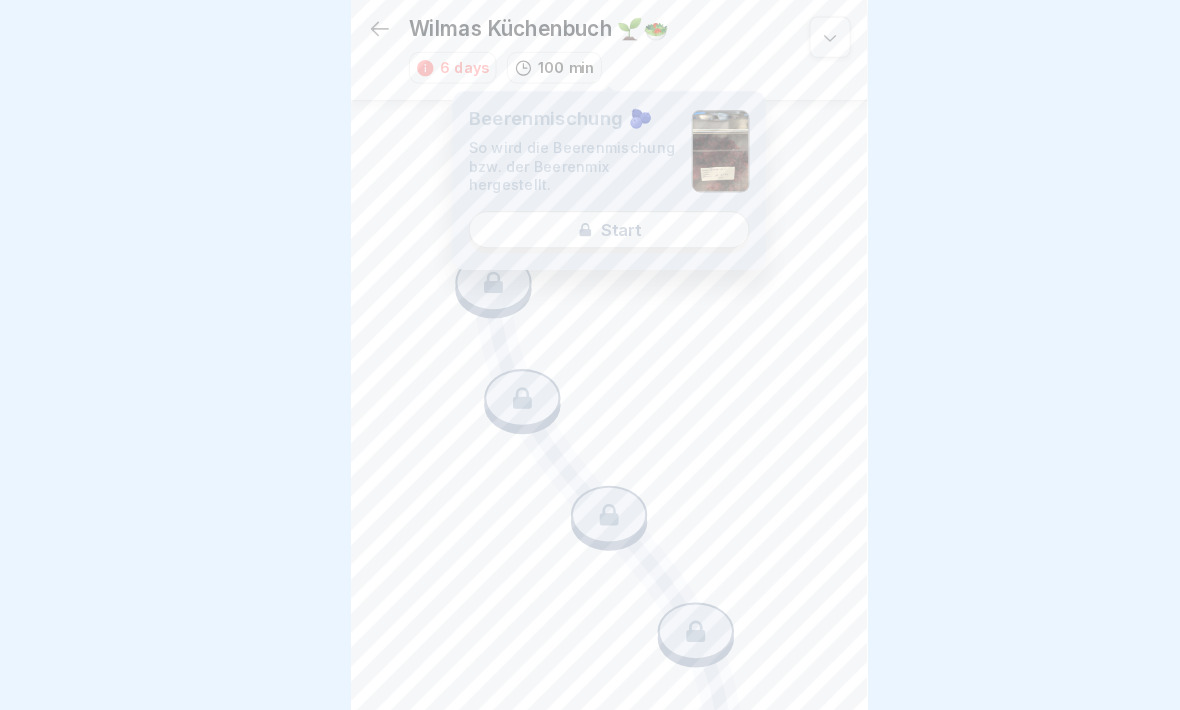 scroll, scrollTop: 531, scrollLeft: 0, axis: vertical 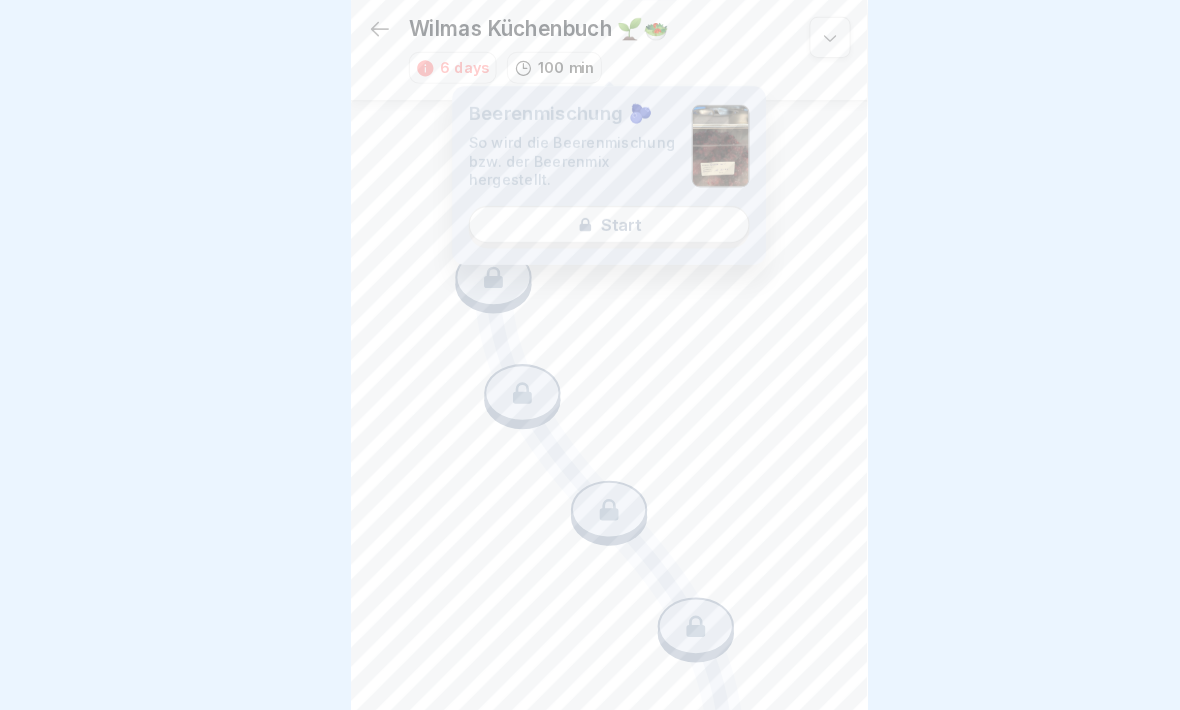 click 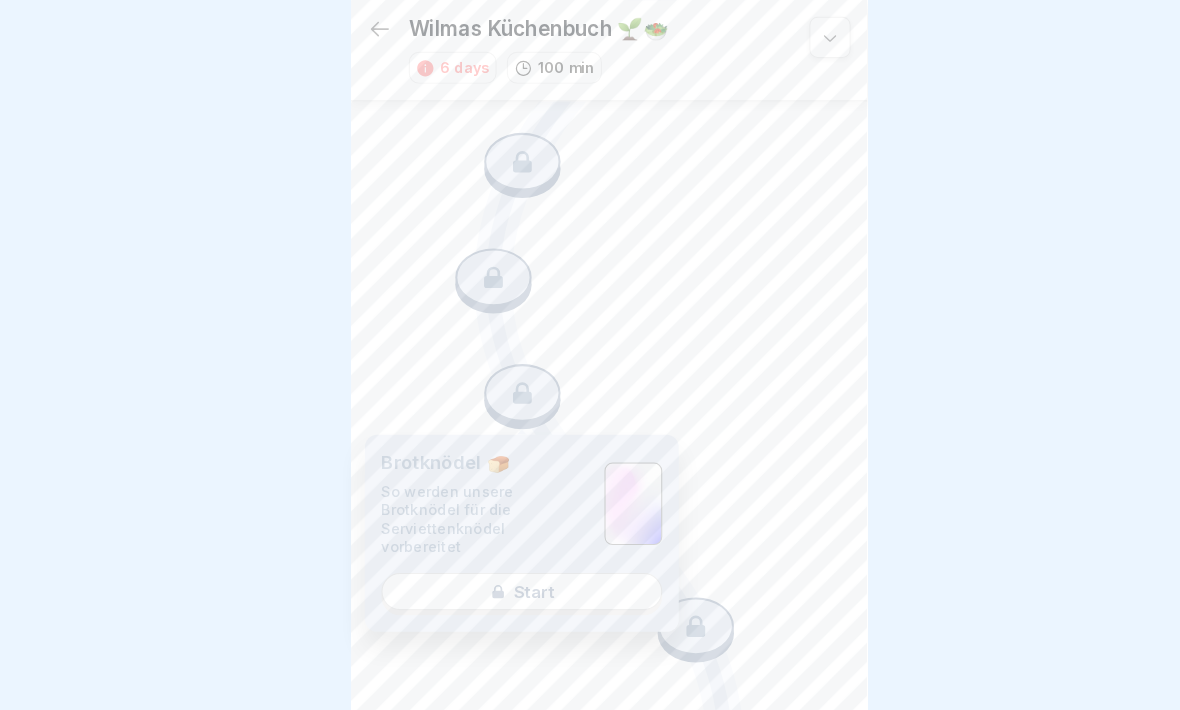 click at bounding box center [674, 606] 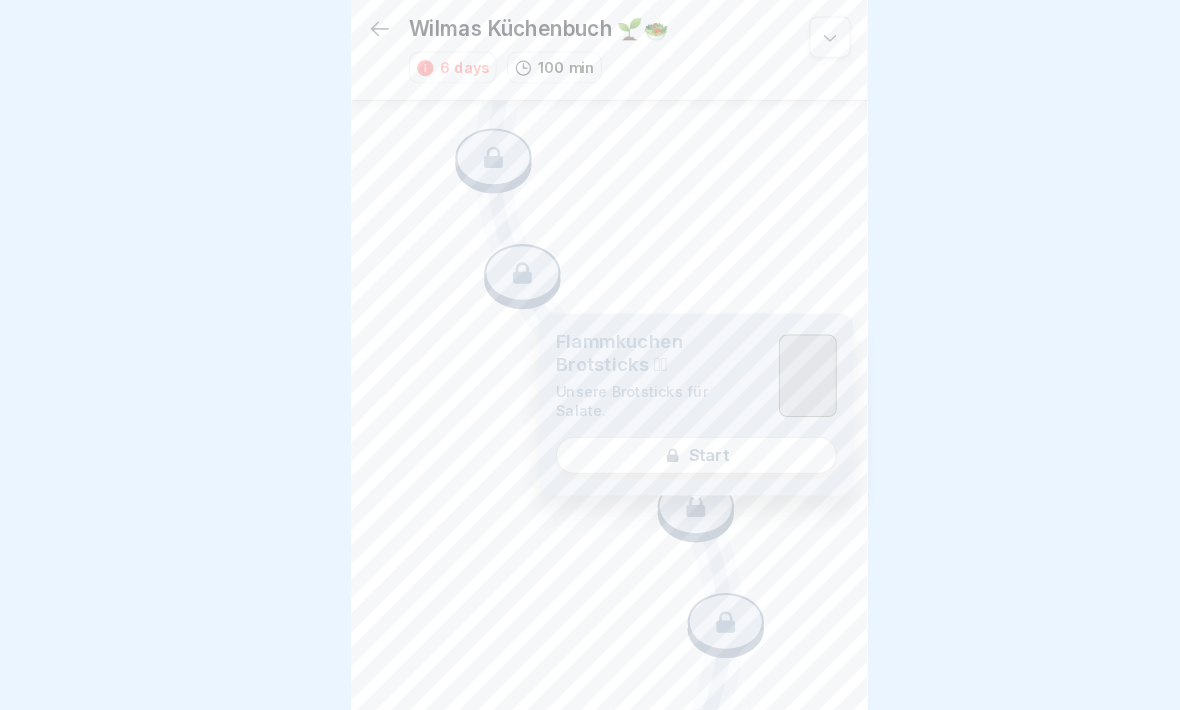 scroll, scrollTop: 661, scrollLeft: 0, axis: vertical 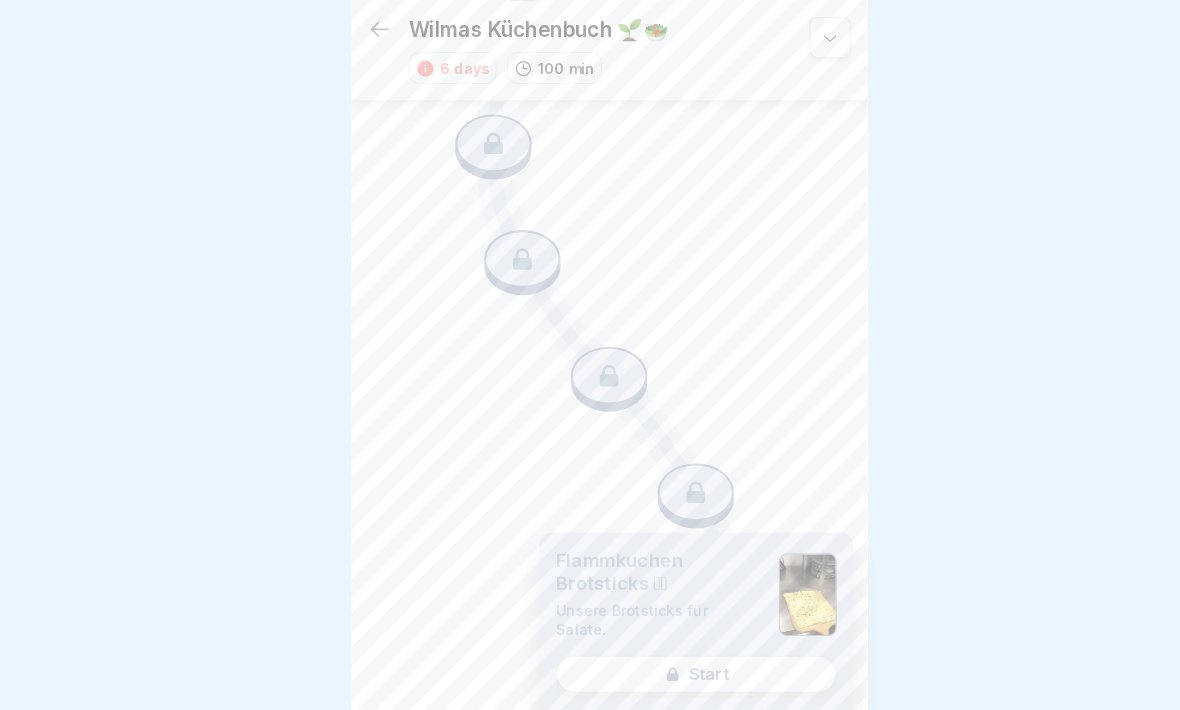 click 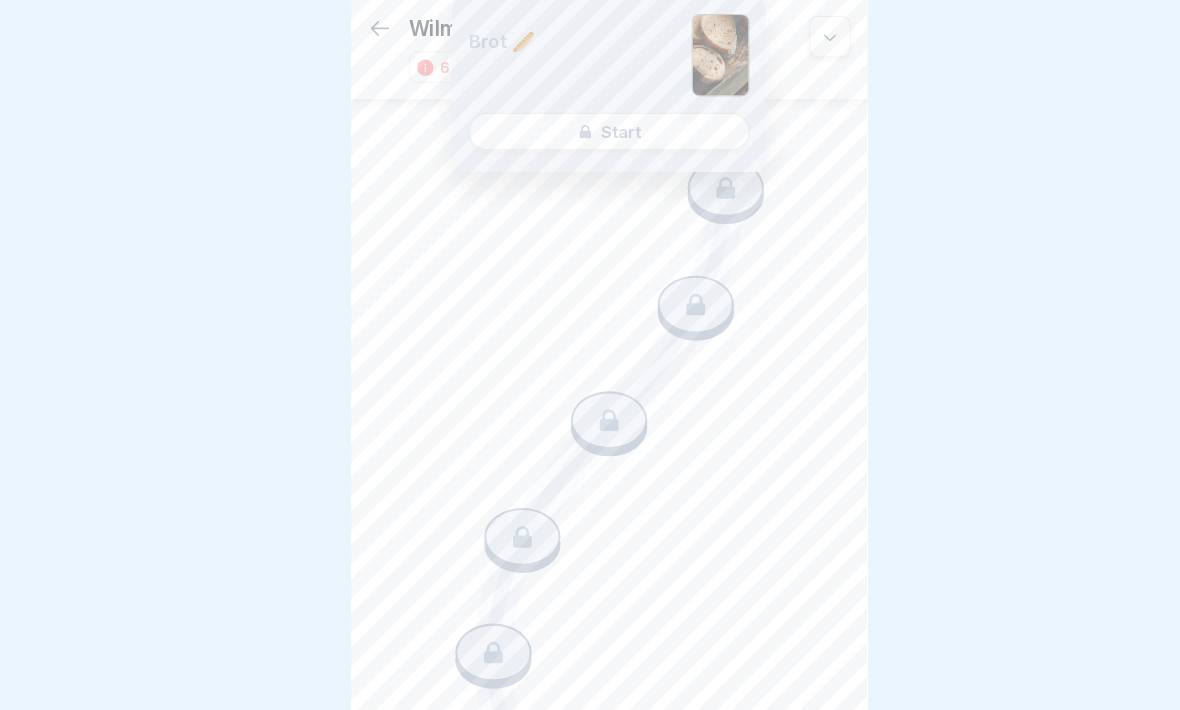 scroll, scrollTop: 1067, scrollLeft: 0, axis: vertical 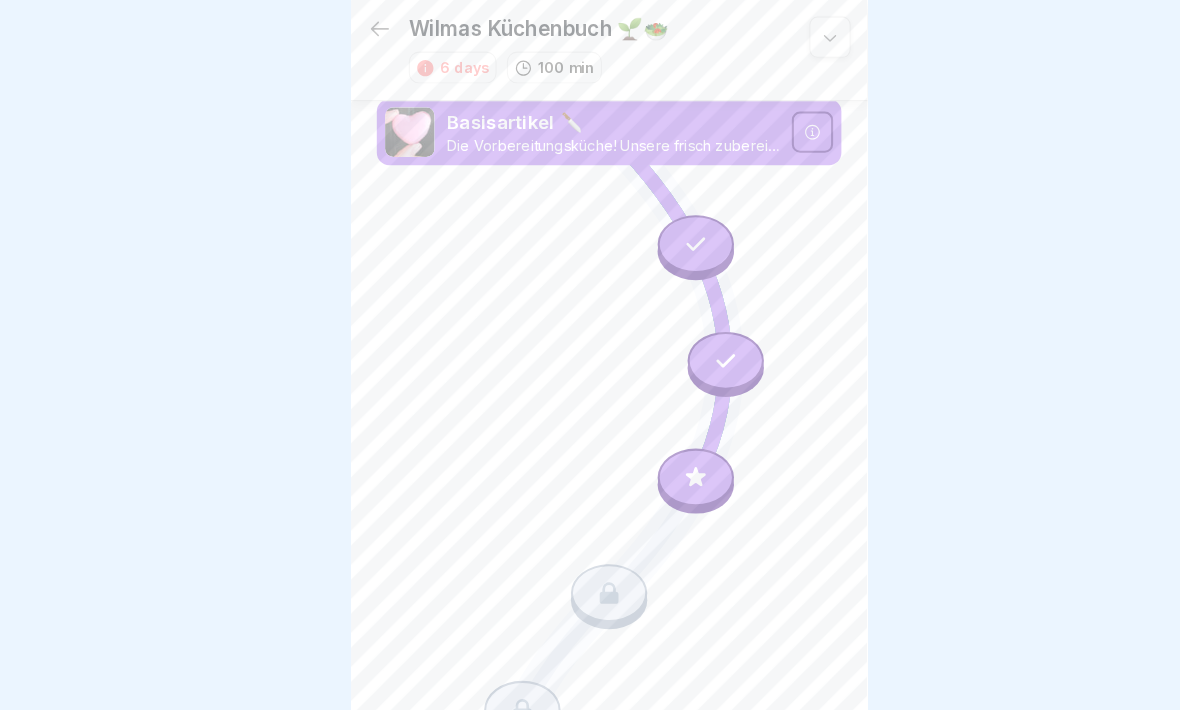 click 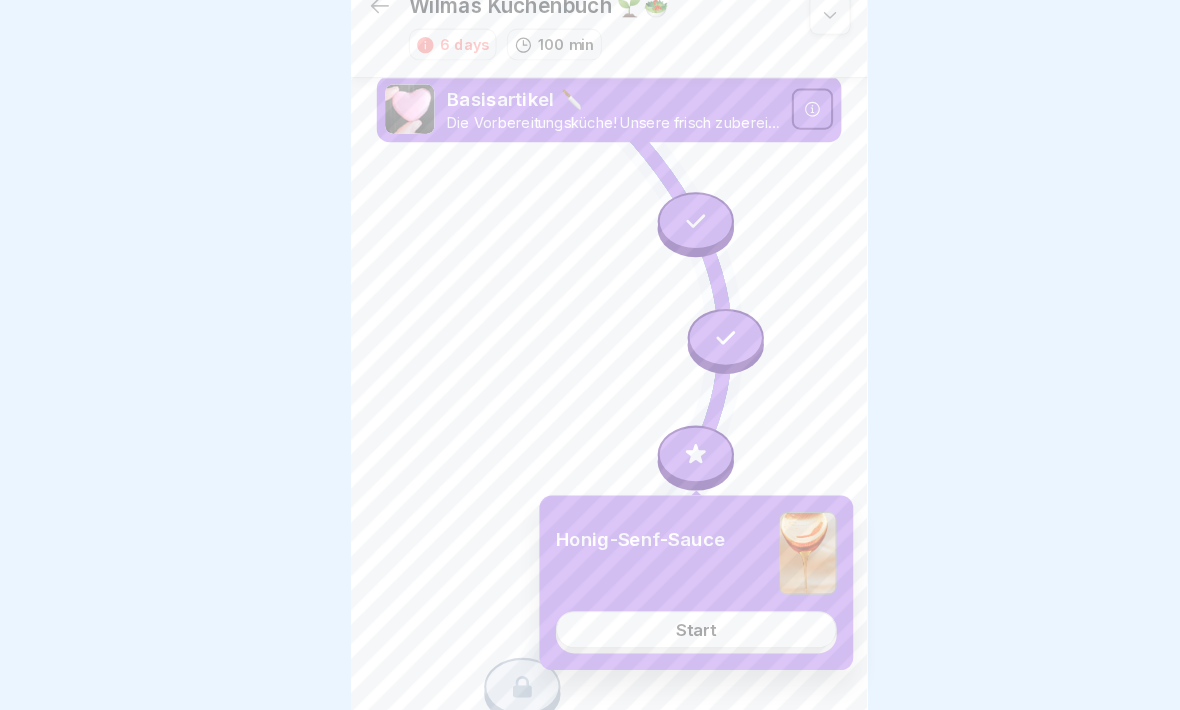 click at bounding box center (590, 355) 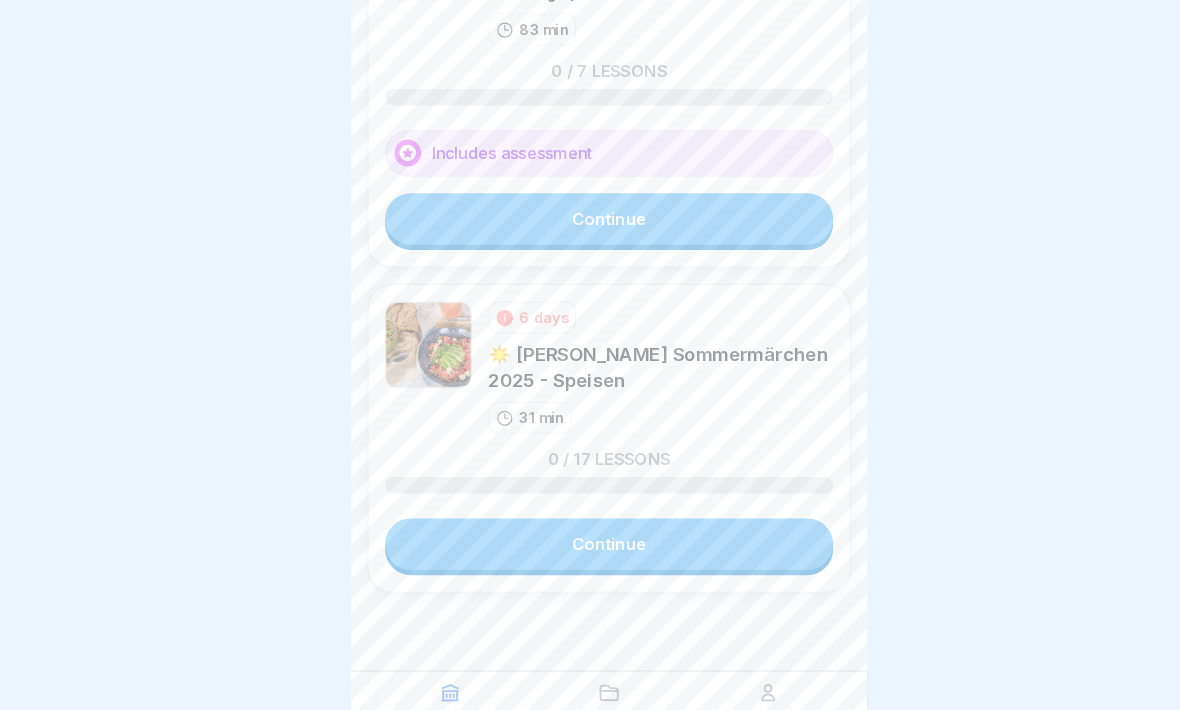 scroll, scrollTop: 962, scrollLeft: 0, axis: vertical 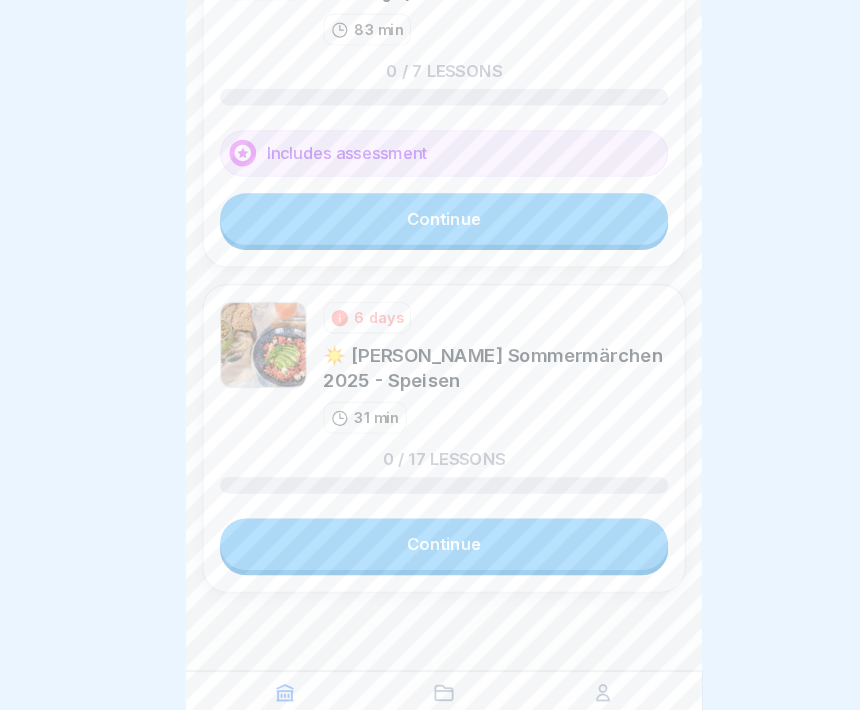 click on "Wilmas Küchenbuch 🌱🥗 6 days 100 min Basisartikel 🔪 Frühstück 🍳 Zum Auftakt 🫶🏼 2 / 75 lessons Continue 6 days 👉🏼 Flowtify: Bruchliste 8 min 0 / 2 lessons Continue 6 months Allgemeine Hygieneschulung (nach LMHV §4) 83 min 0 / 7 lessons Includes assessment Continue 6 days ☀️ [PERSON_NAME] Sommermärchen 2025 - Speisen 31 min 0 / 17 lessons Continue" at bounding box center [430, -86] 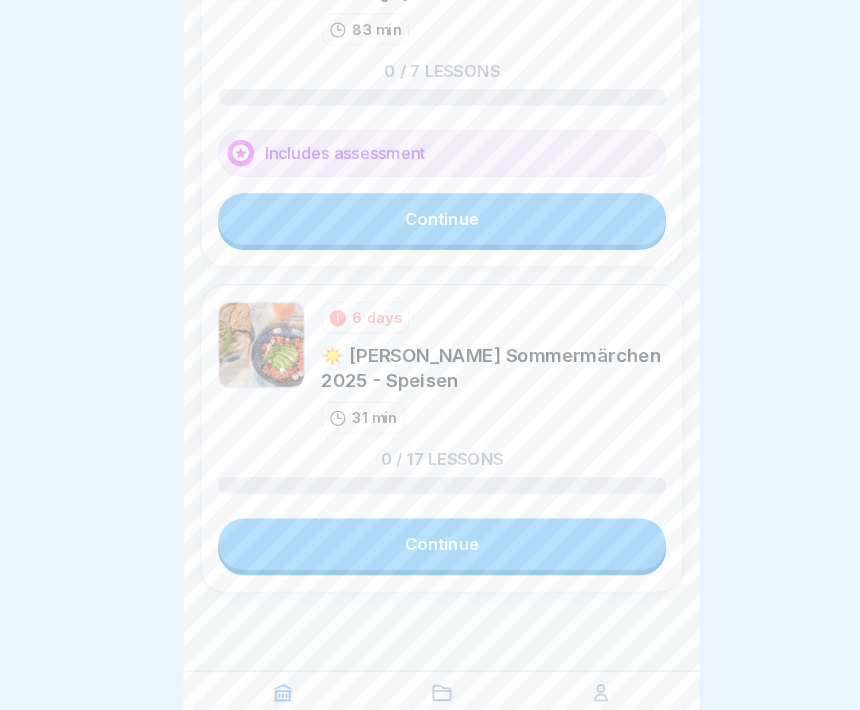 click at bounding box center (430, 355) 